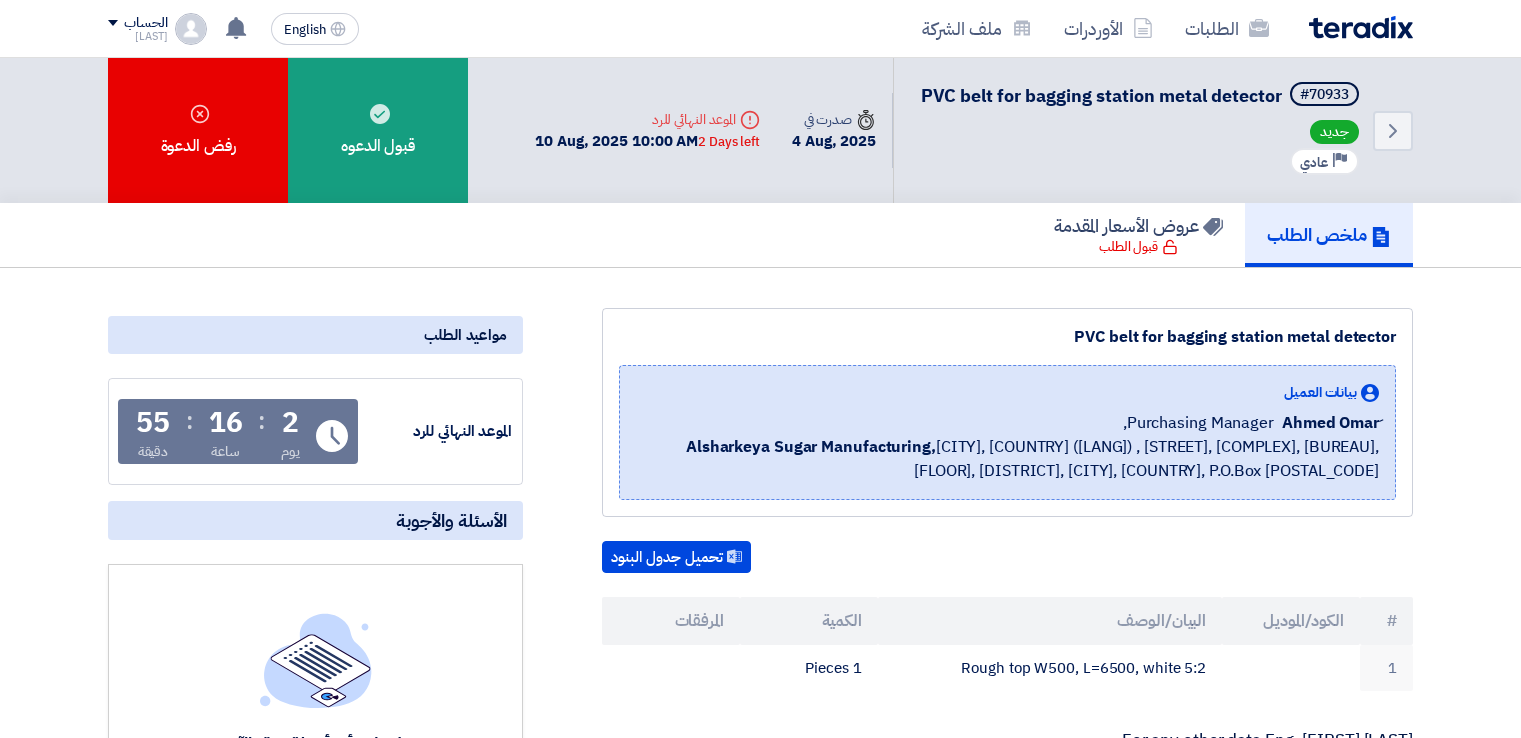 scroll, scrollTop: 333, scrollLeft: 0, axis: vertical 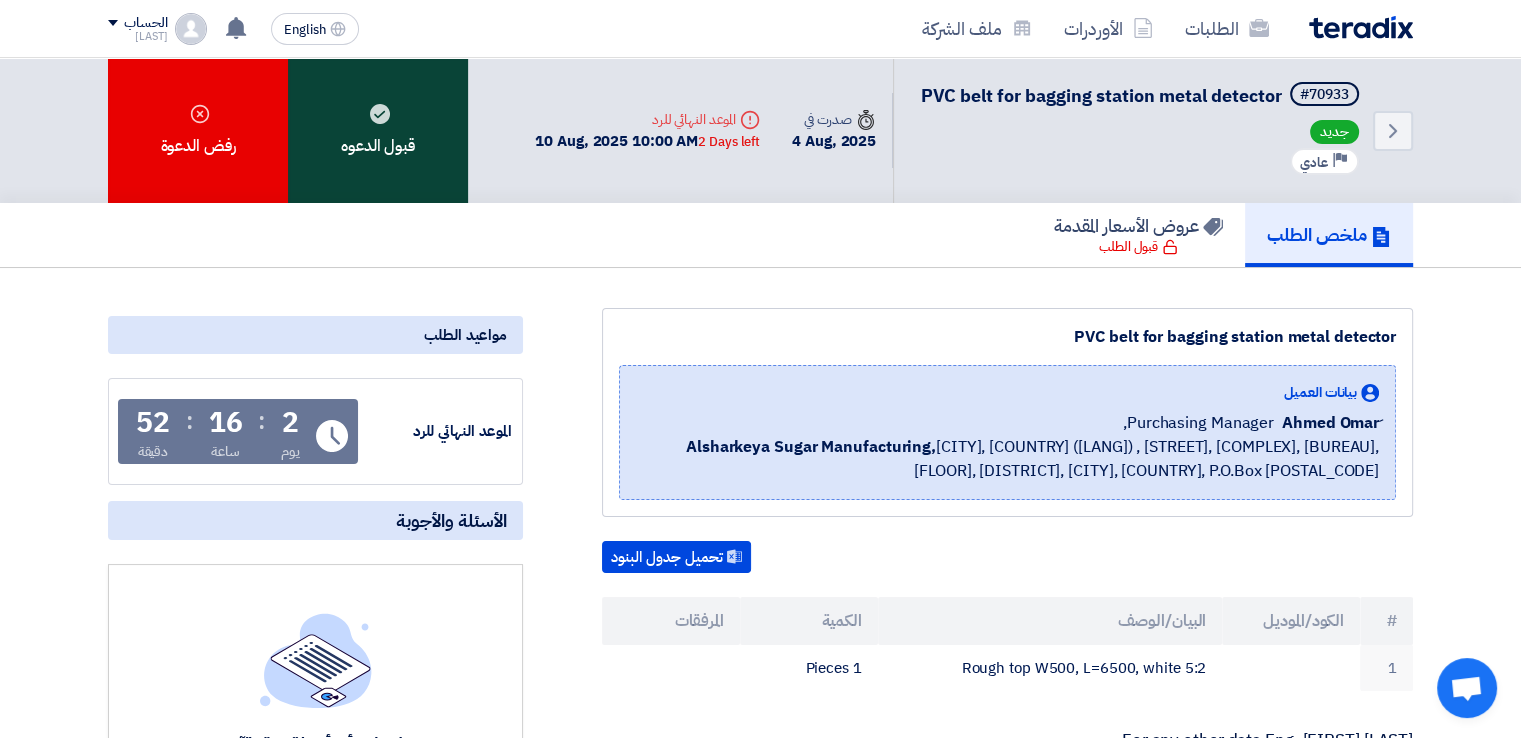 click on "قبول الدعوه" 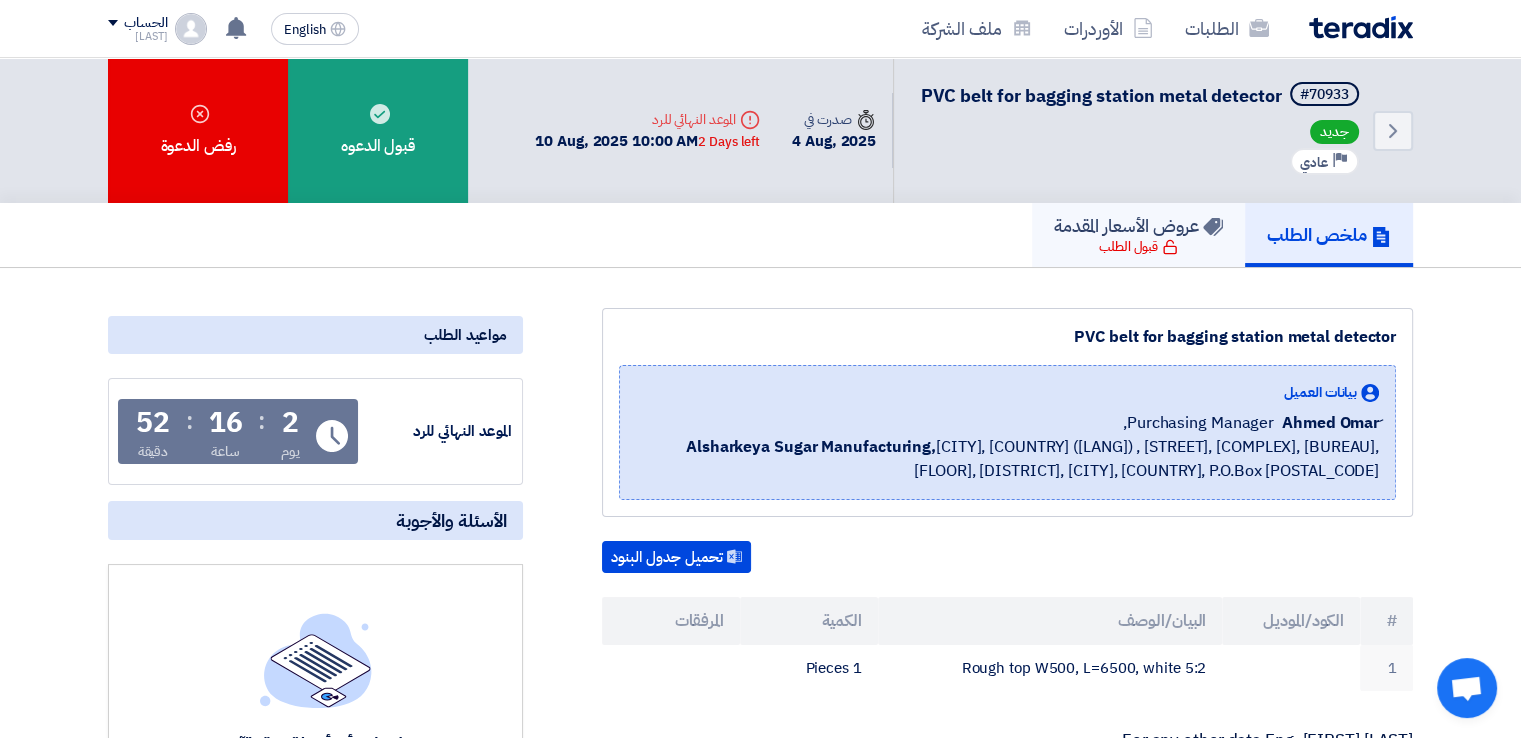 click on "عروض الأسعار المقدمة" 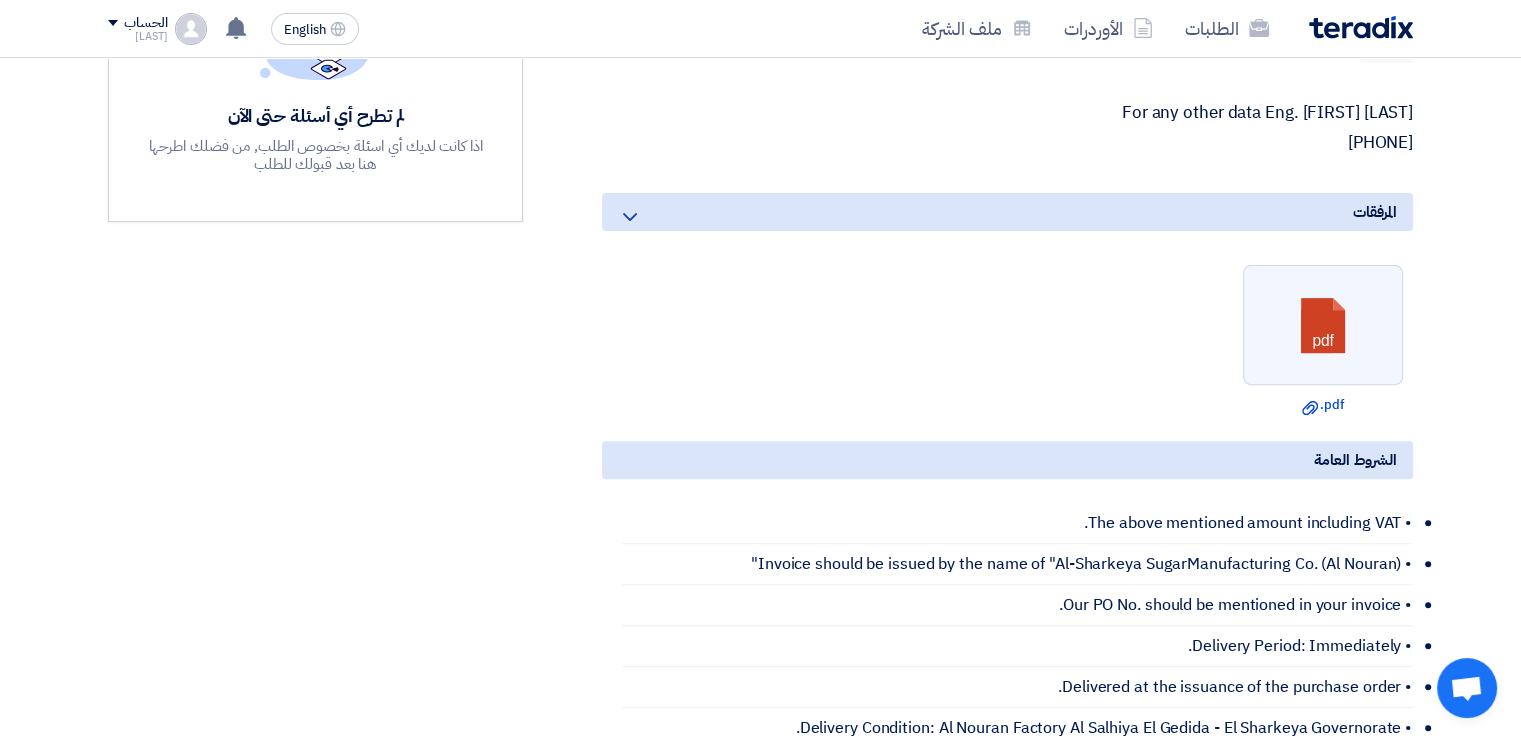 scroll, scrollTop: 632, scrollLeft: 0, axis: vertical 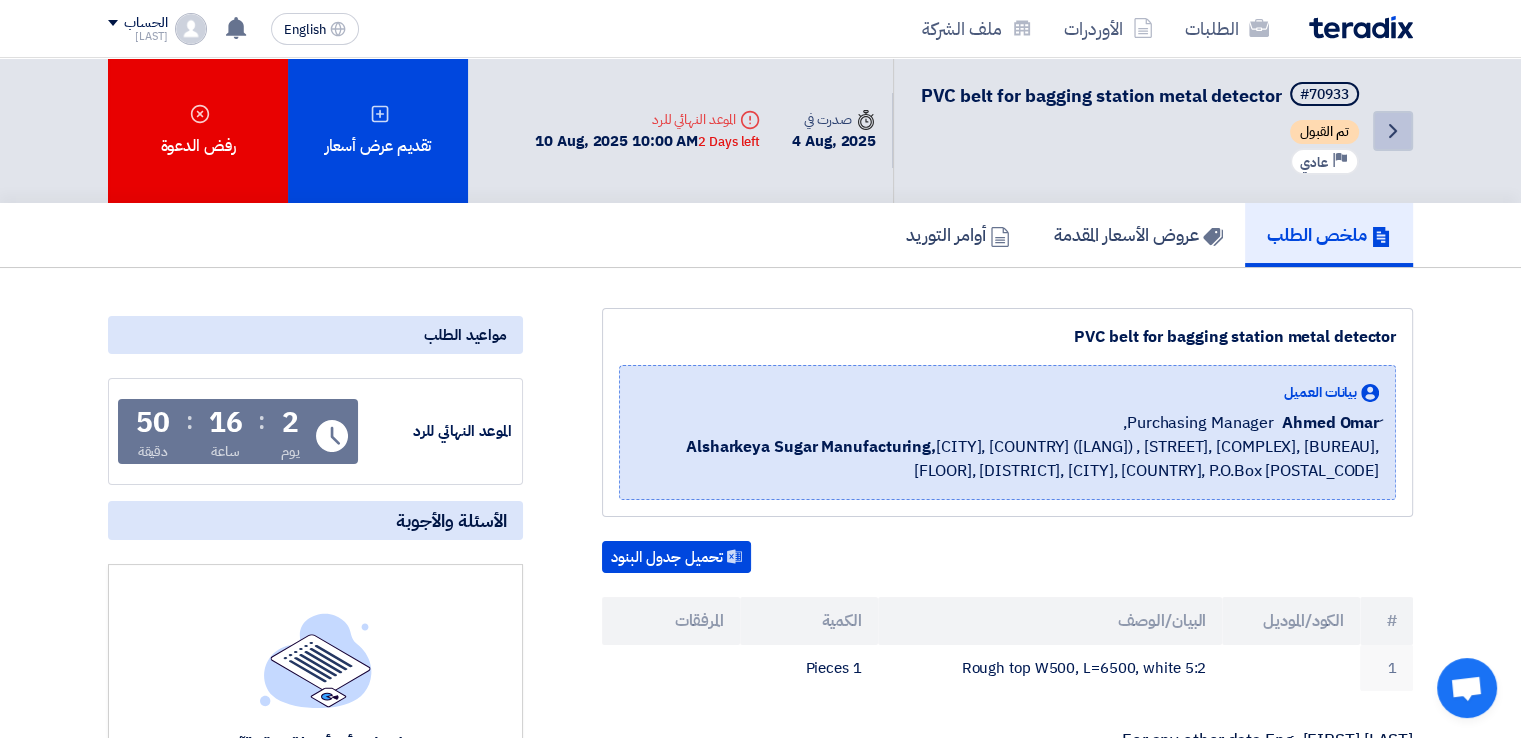 click on "Back" 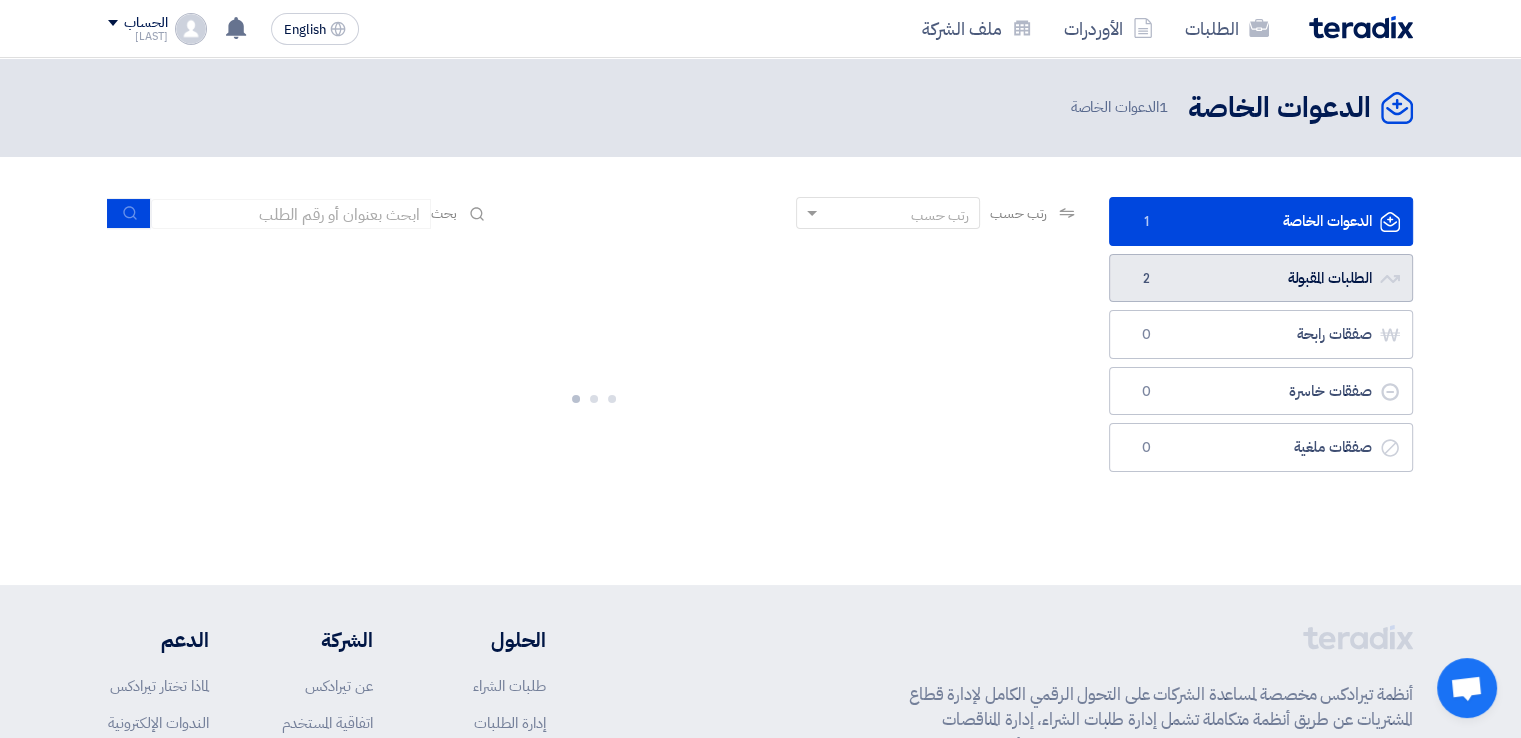 click on "الطلبات المقبولة
الطلبات المقبولة
2" 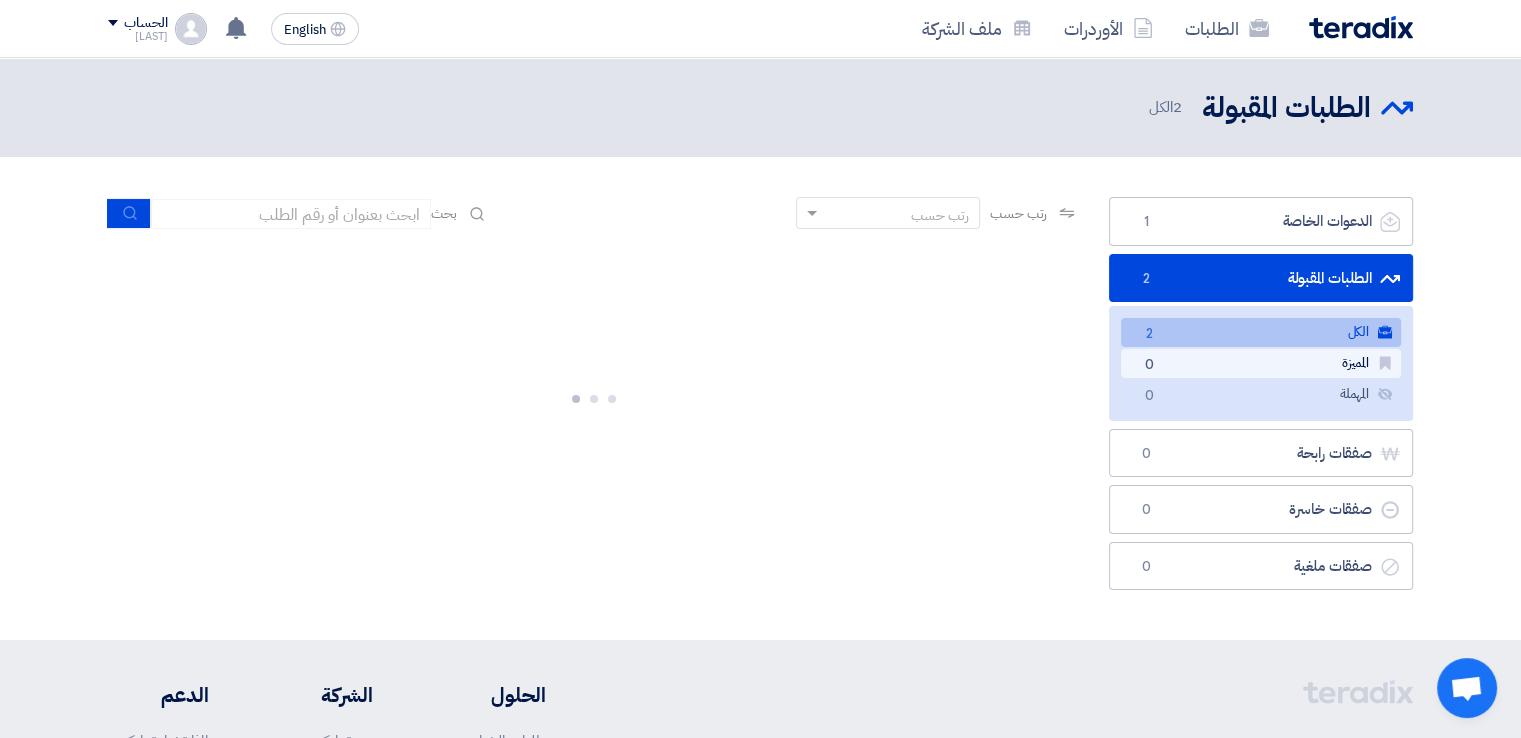 click on "المميزة
المميزة
0" 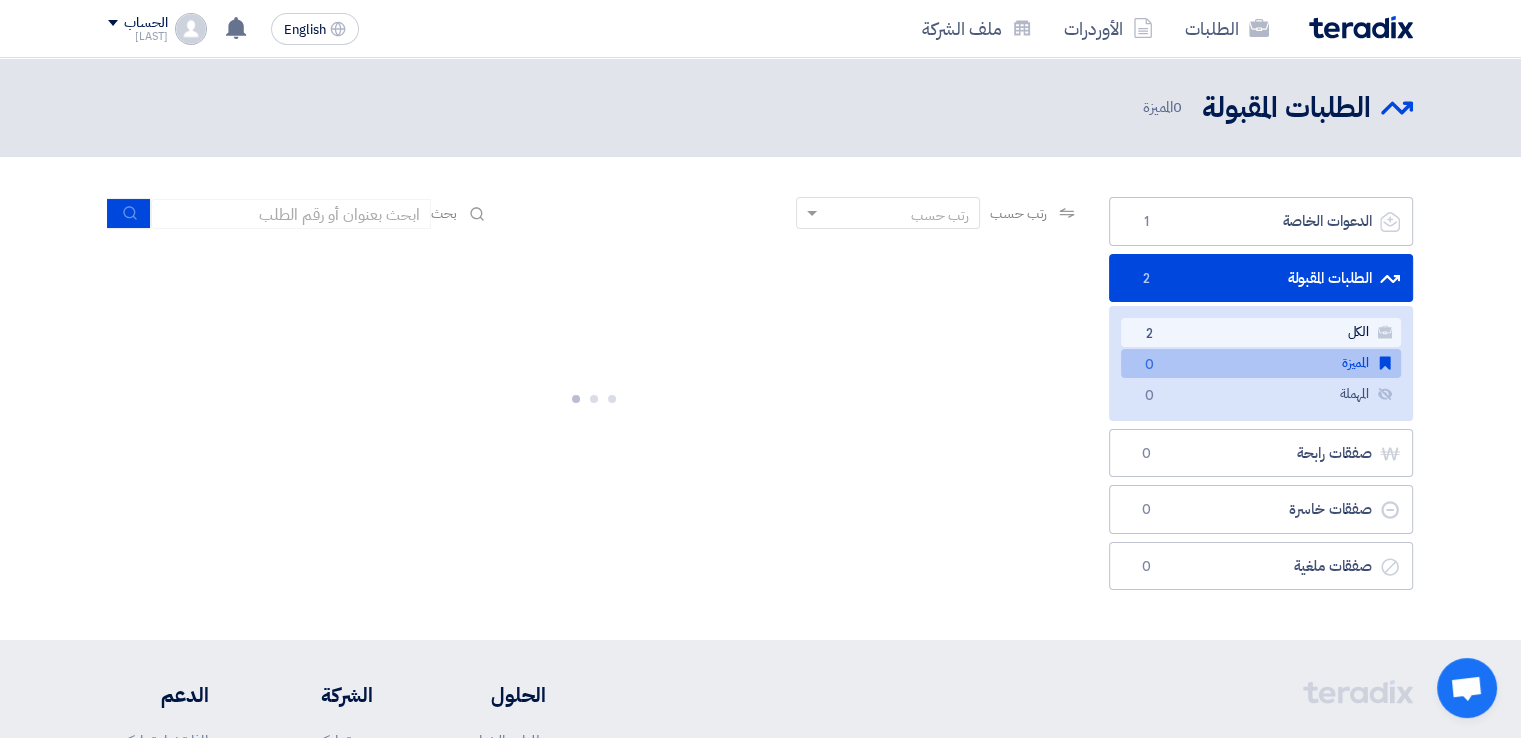 click on "الكل
الكل
2" 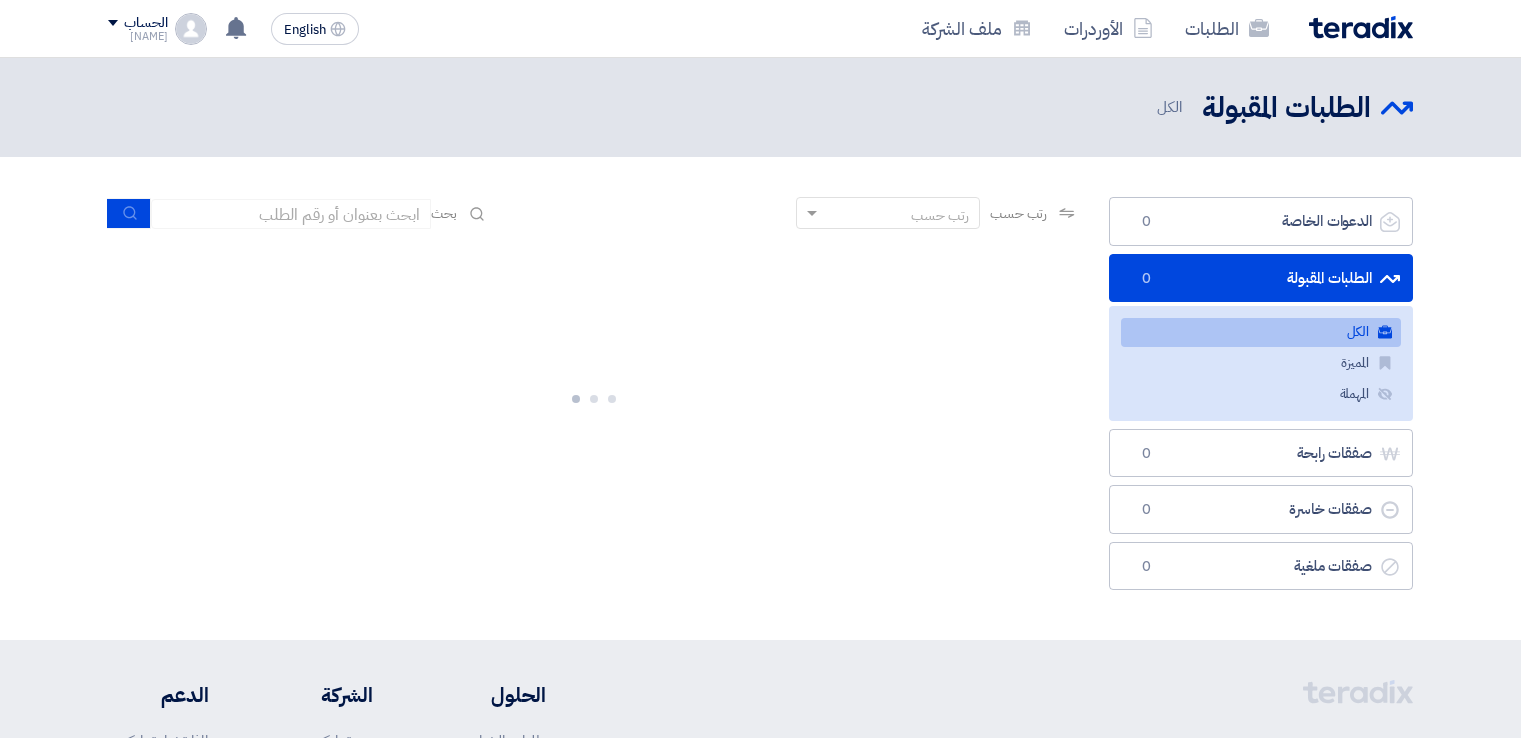 scroll, scrollTop: 0, scrollLeft: 0, axis: both 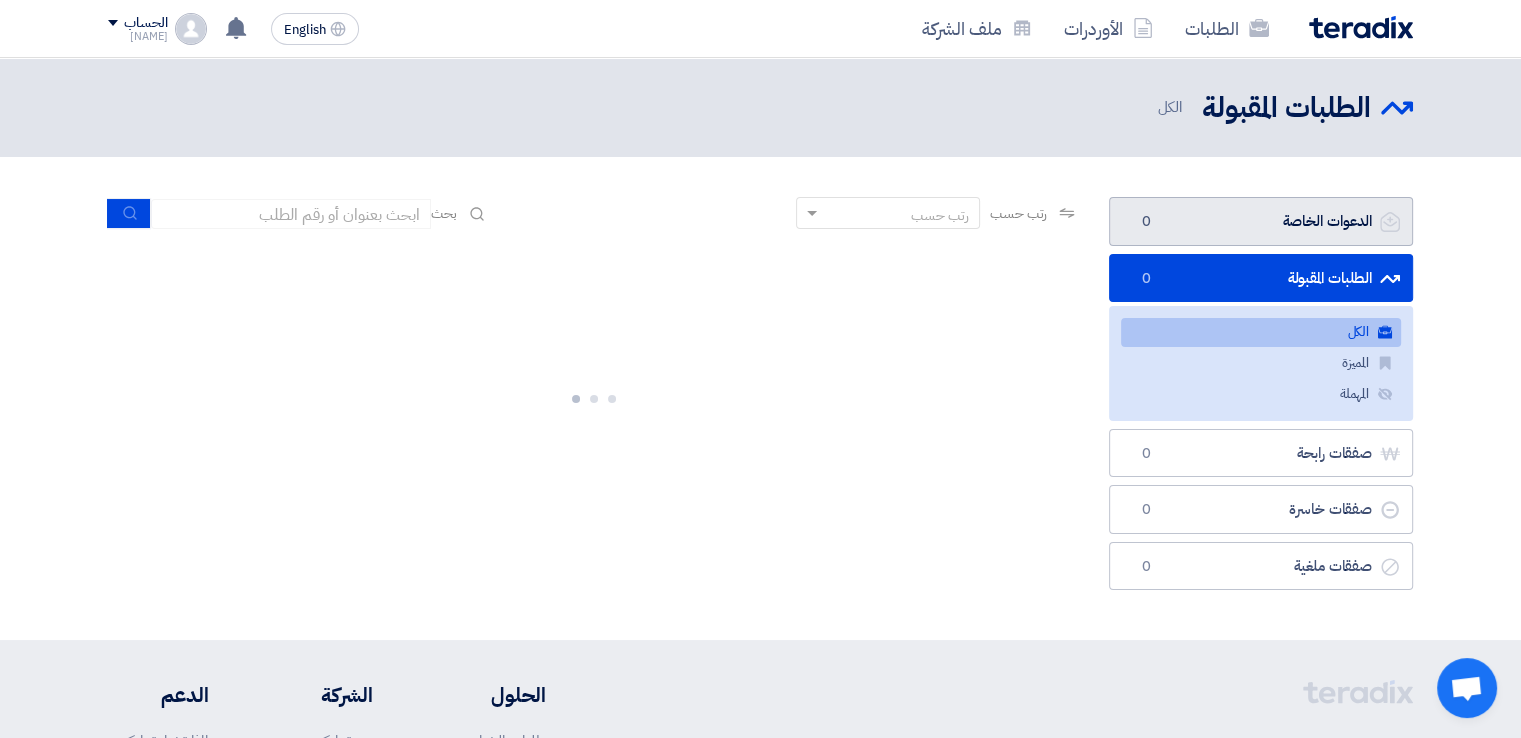 click on "الدعوات الخاصة
الدعوات الخاصة
0" 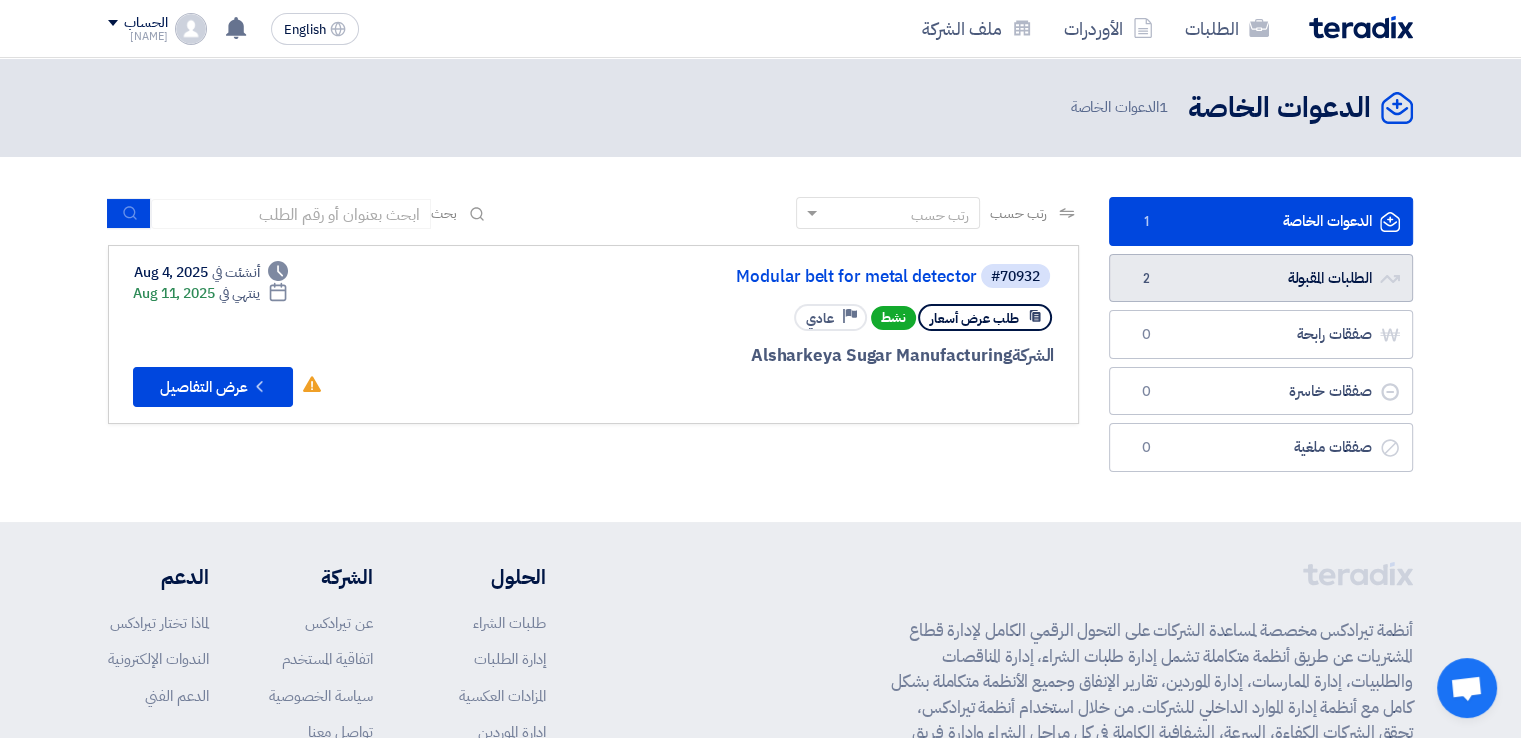 click on "الطلبات المقبولة
الطلبات المقبولة
2" 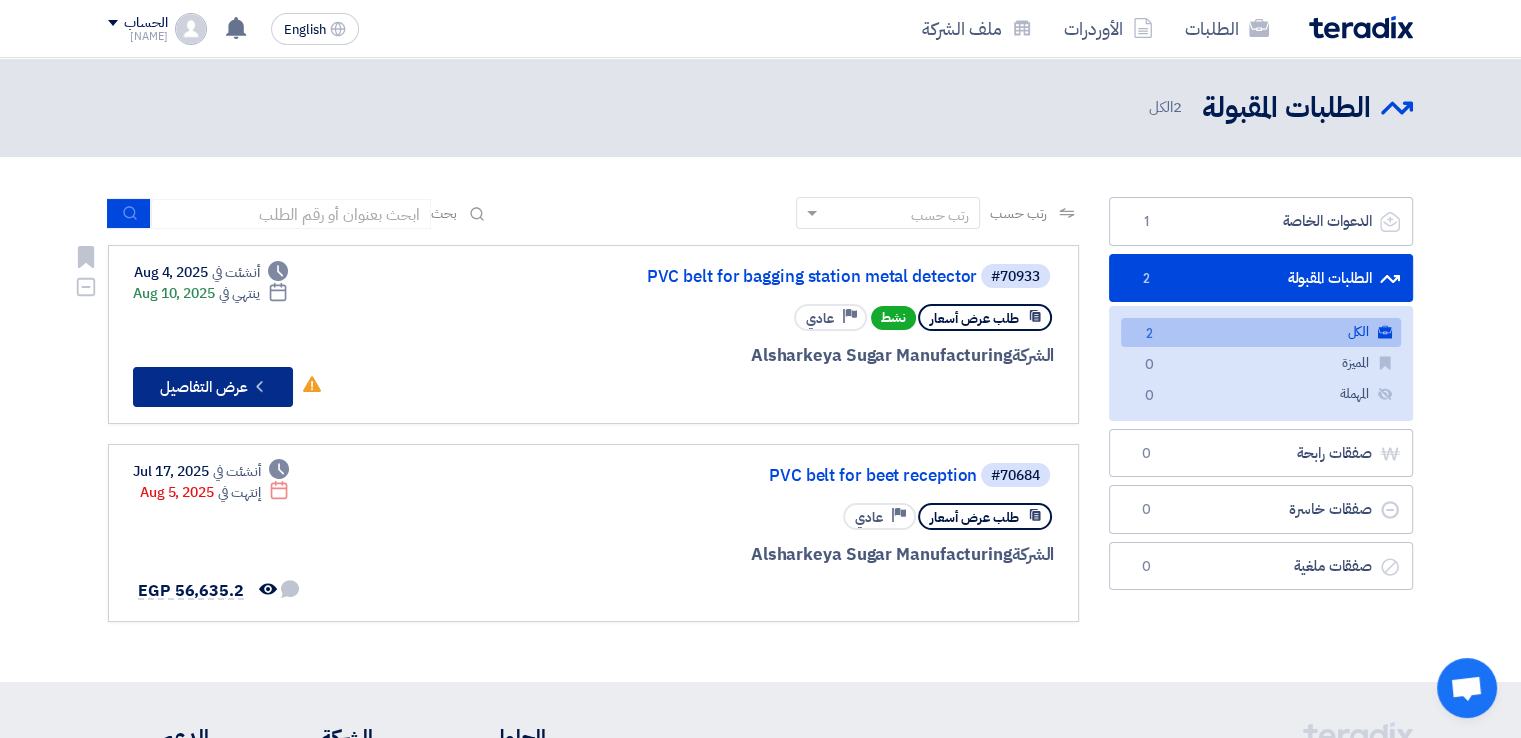 click on "Check details" 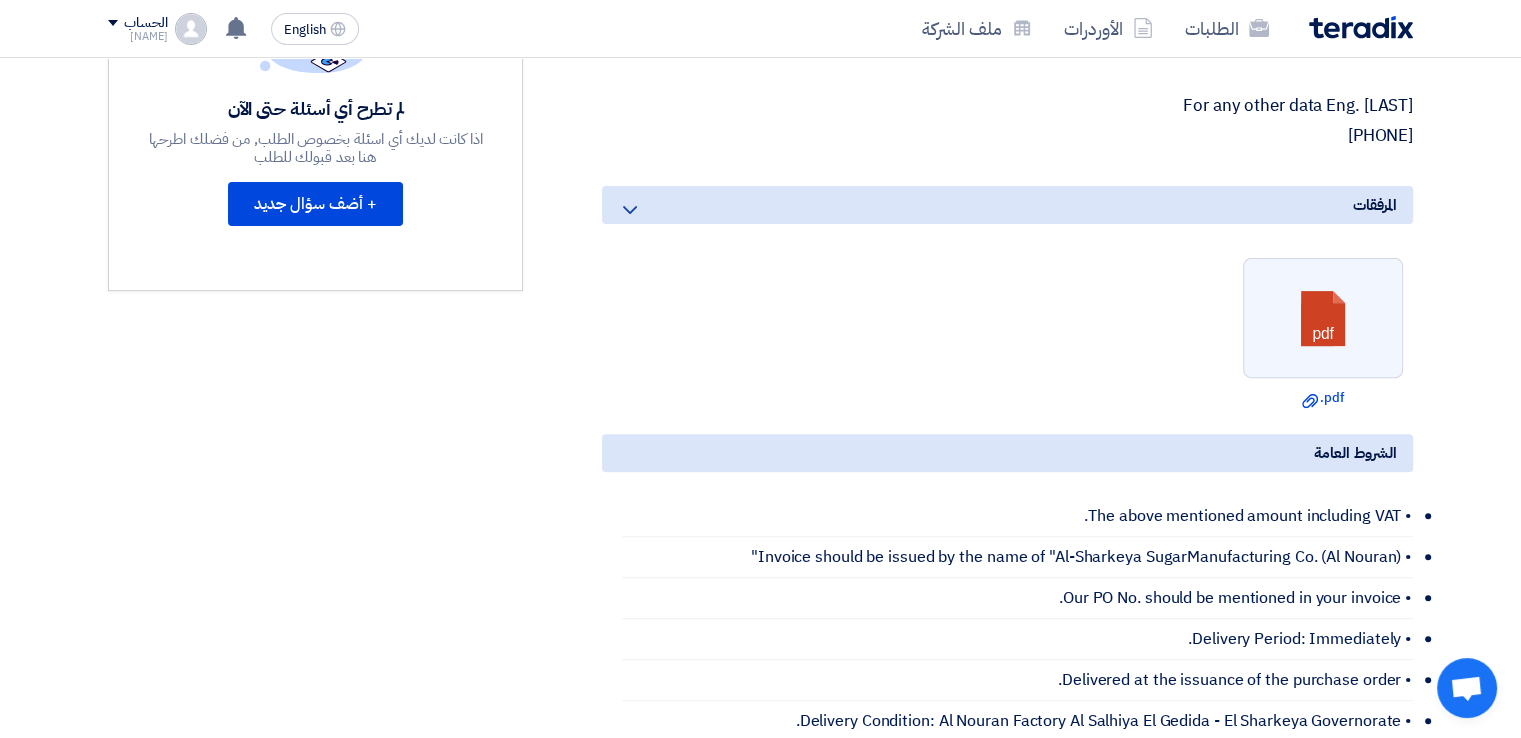 scroll, scrollTop: 696, scrollLeft: 0, axis: vertical 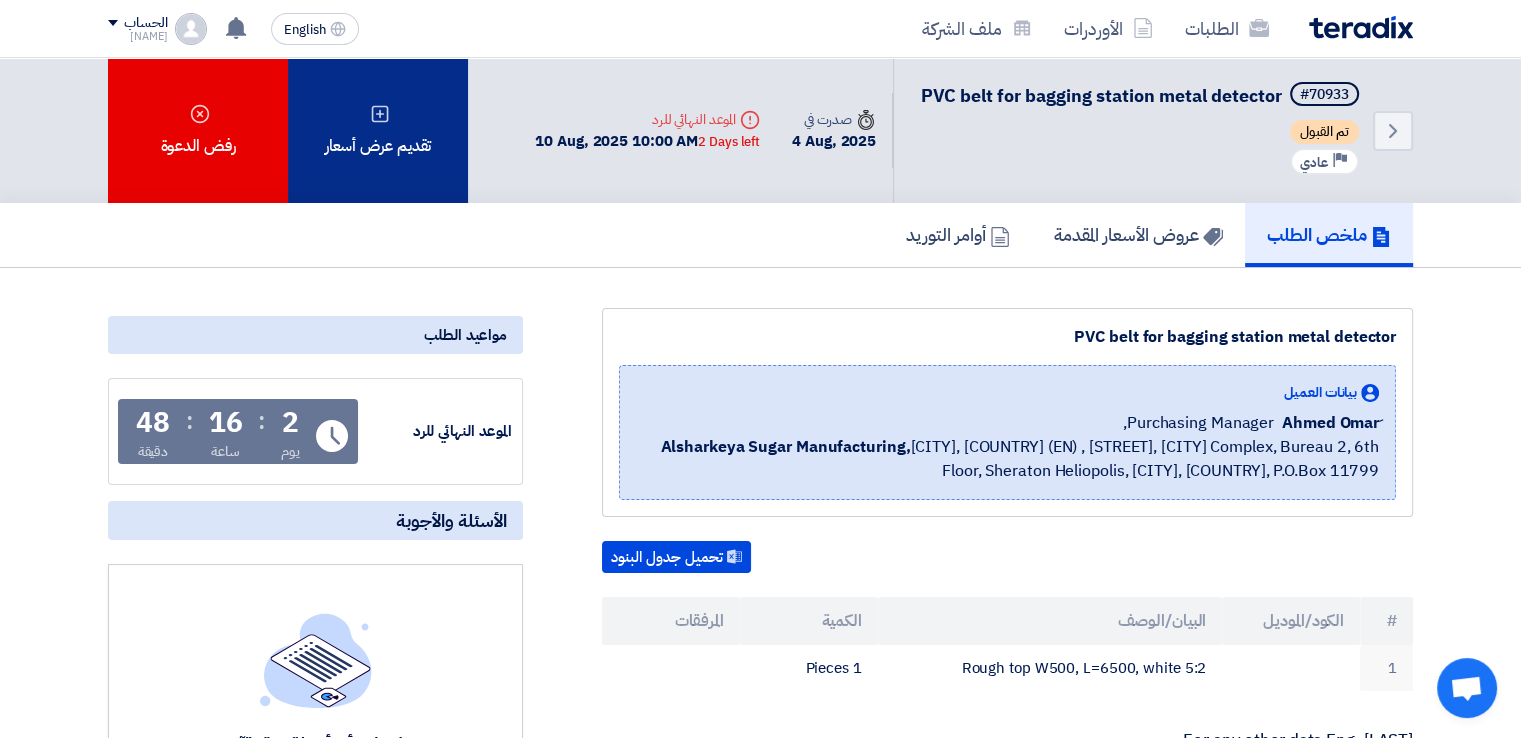 click on "تقديم عرض أسعار" 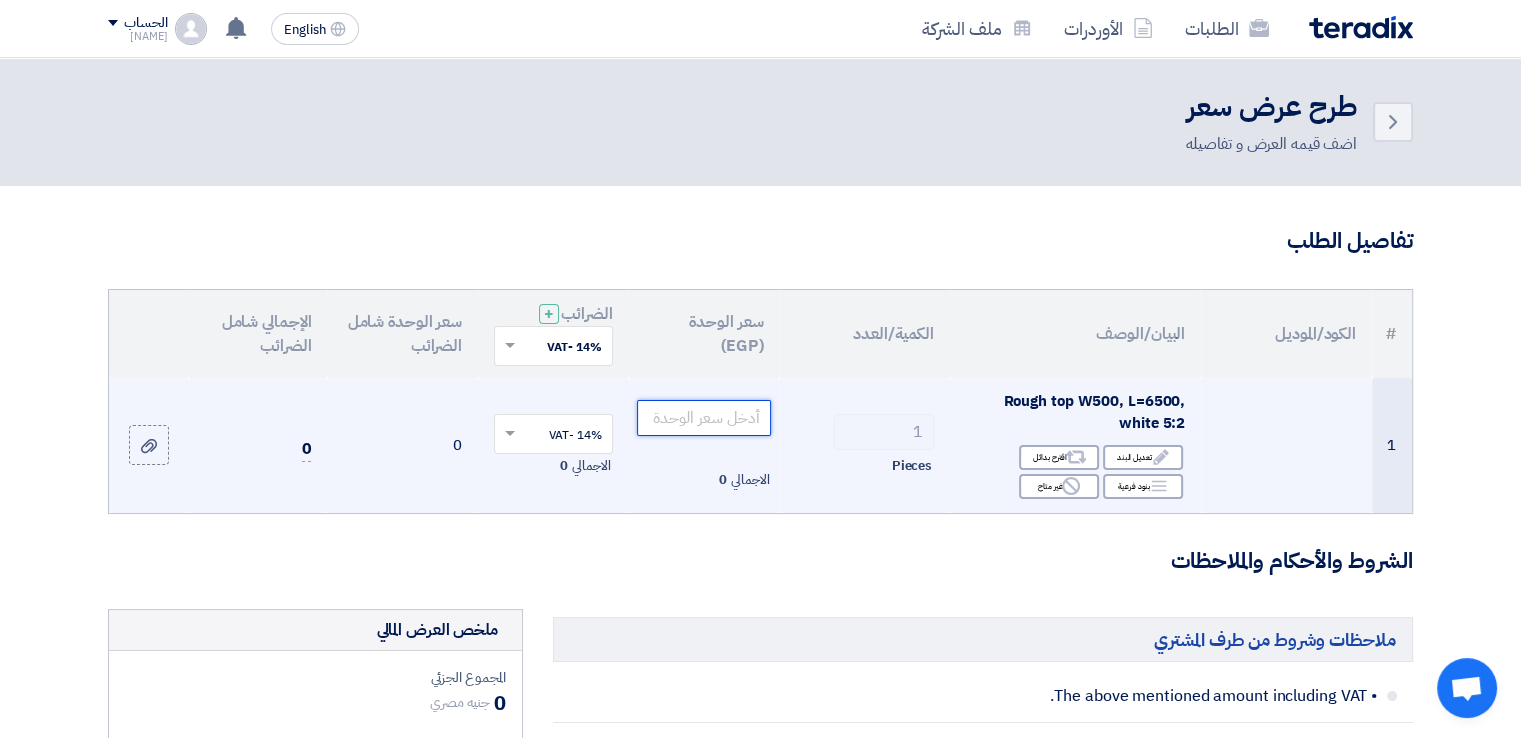 click 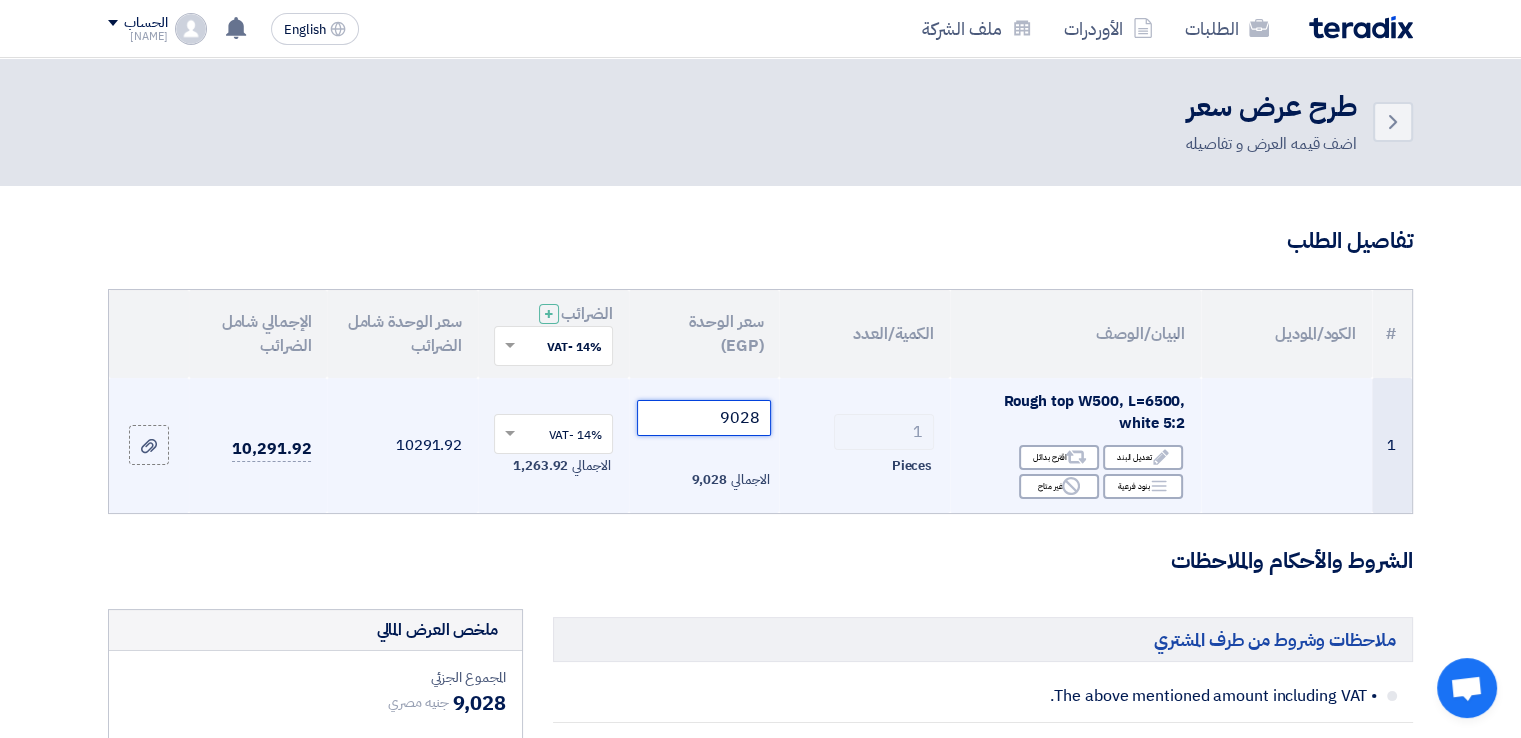 type on "9028" 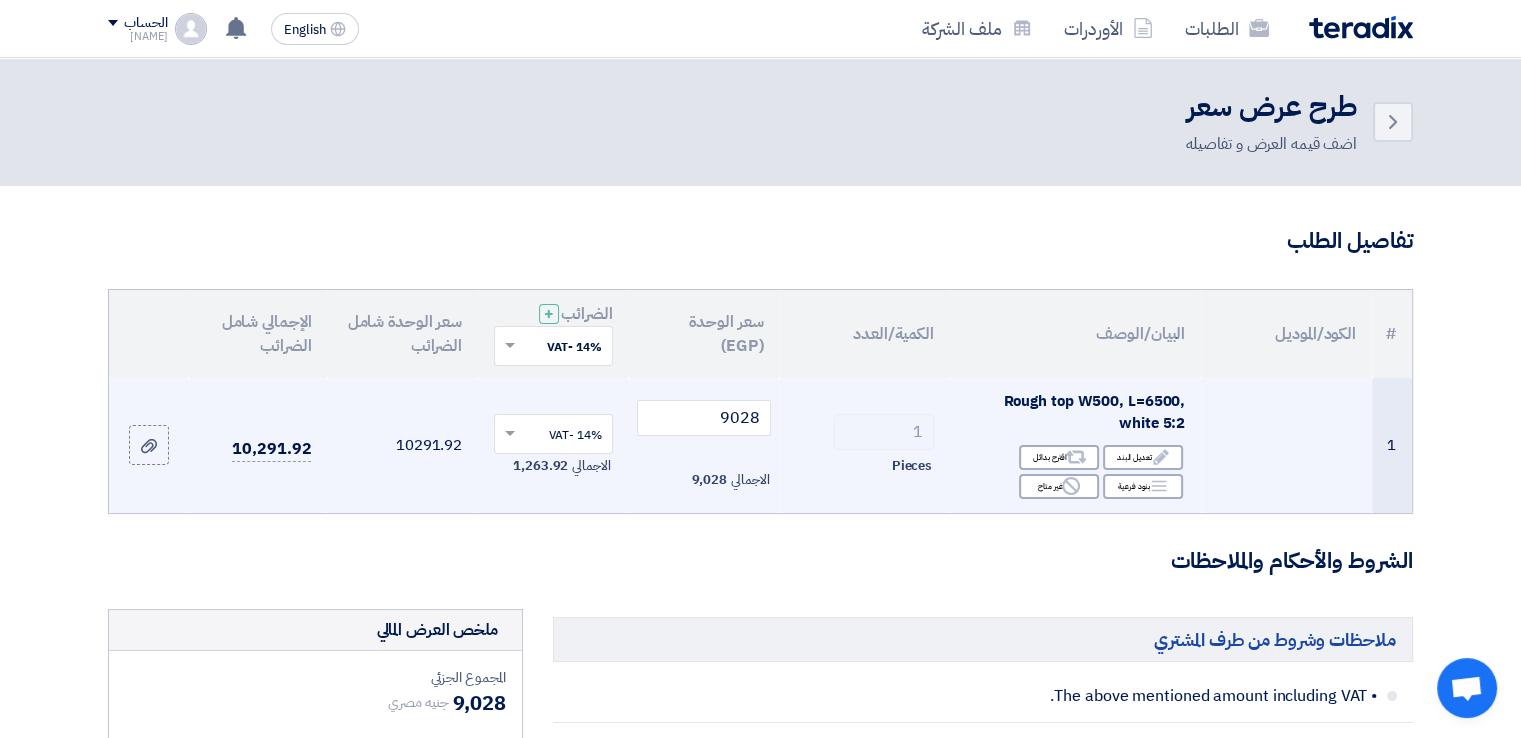 click 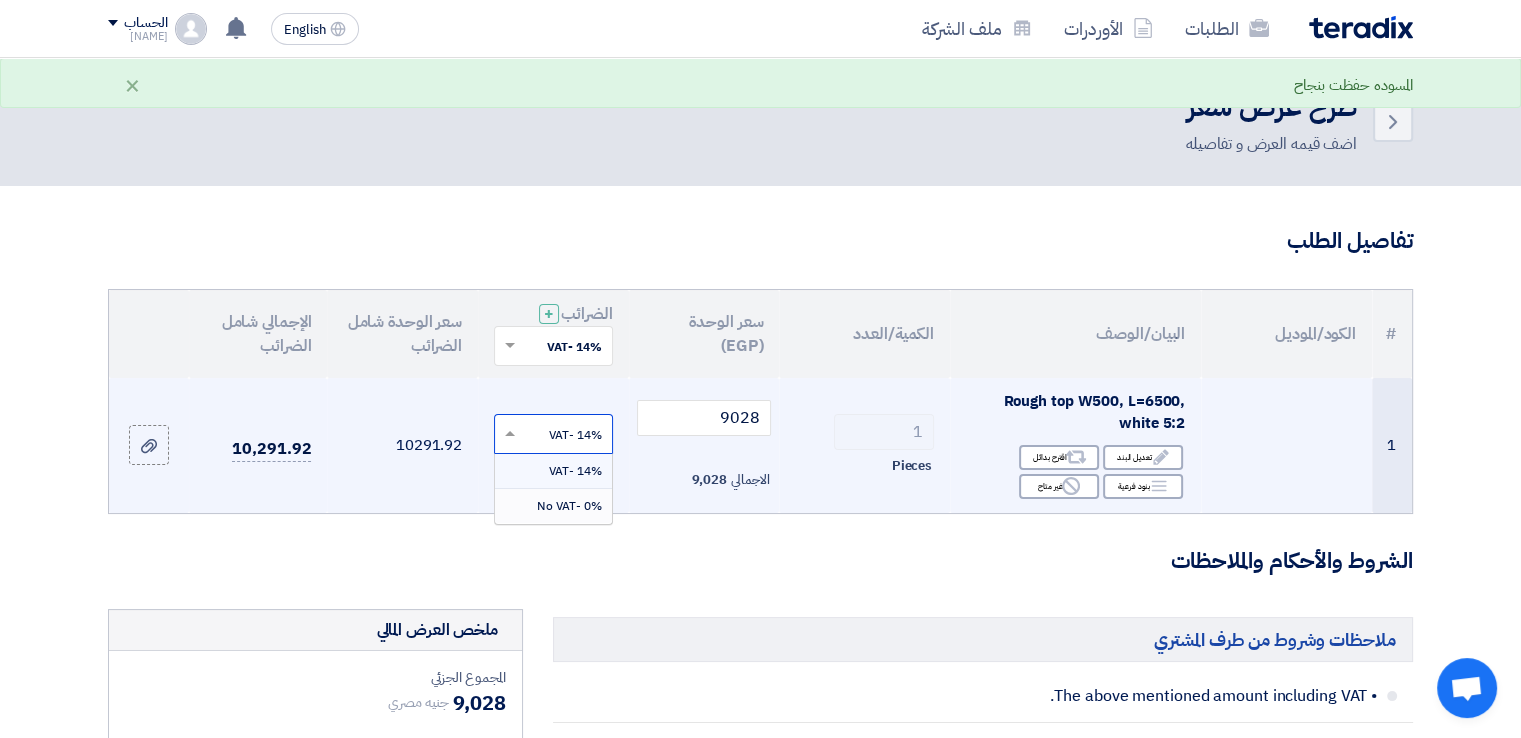 click on "0% -No VAT" at bounding box center [569, 506] 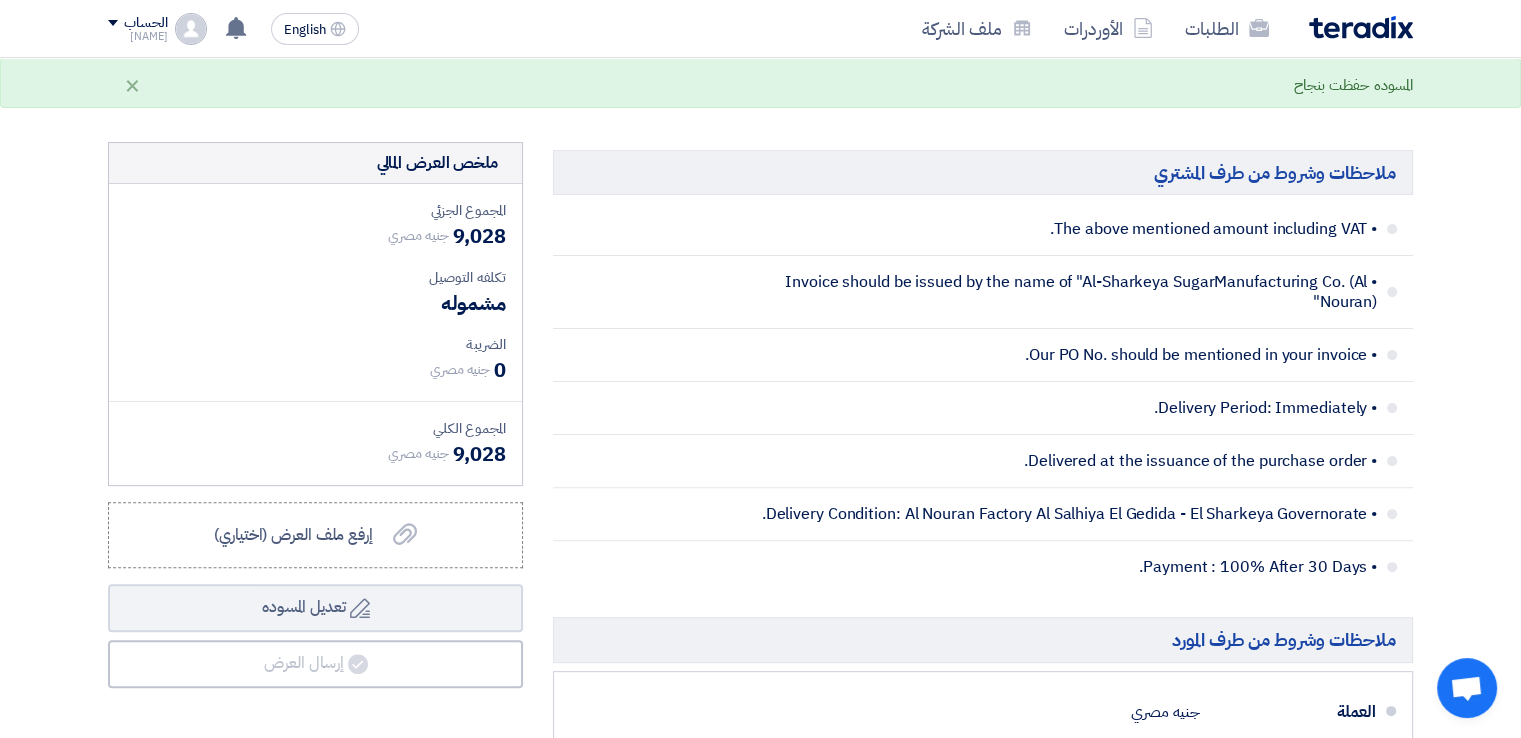 scroll, scrollTop: 436, scrollLeft: 0, axis: vertical 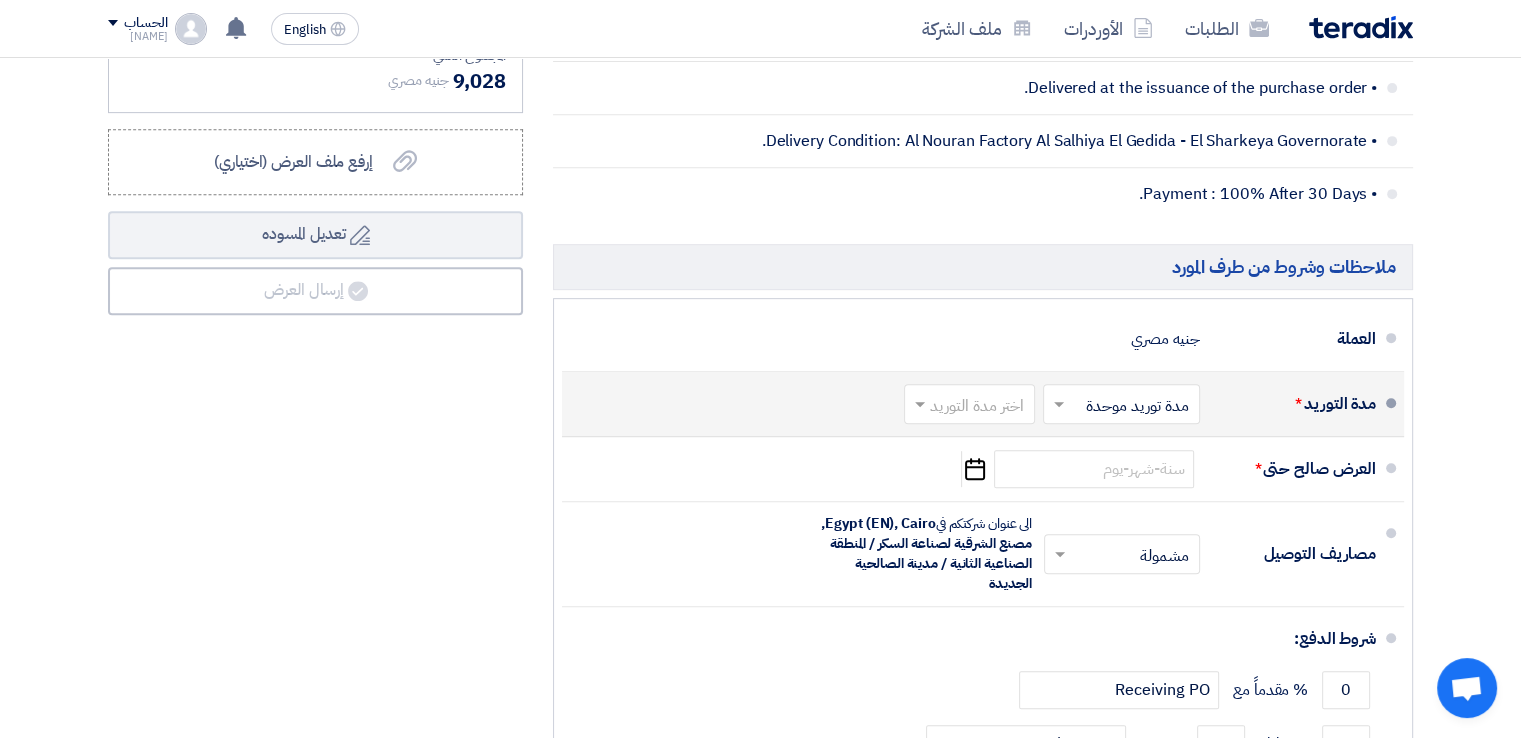 click 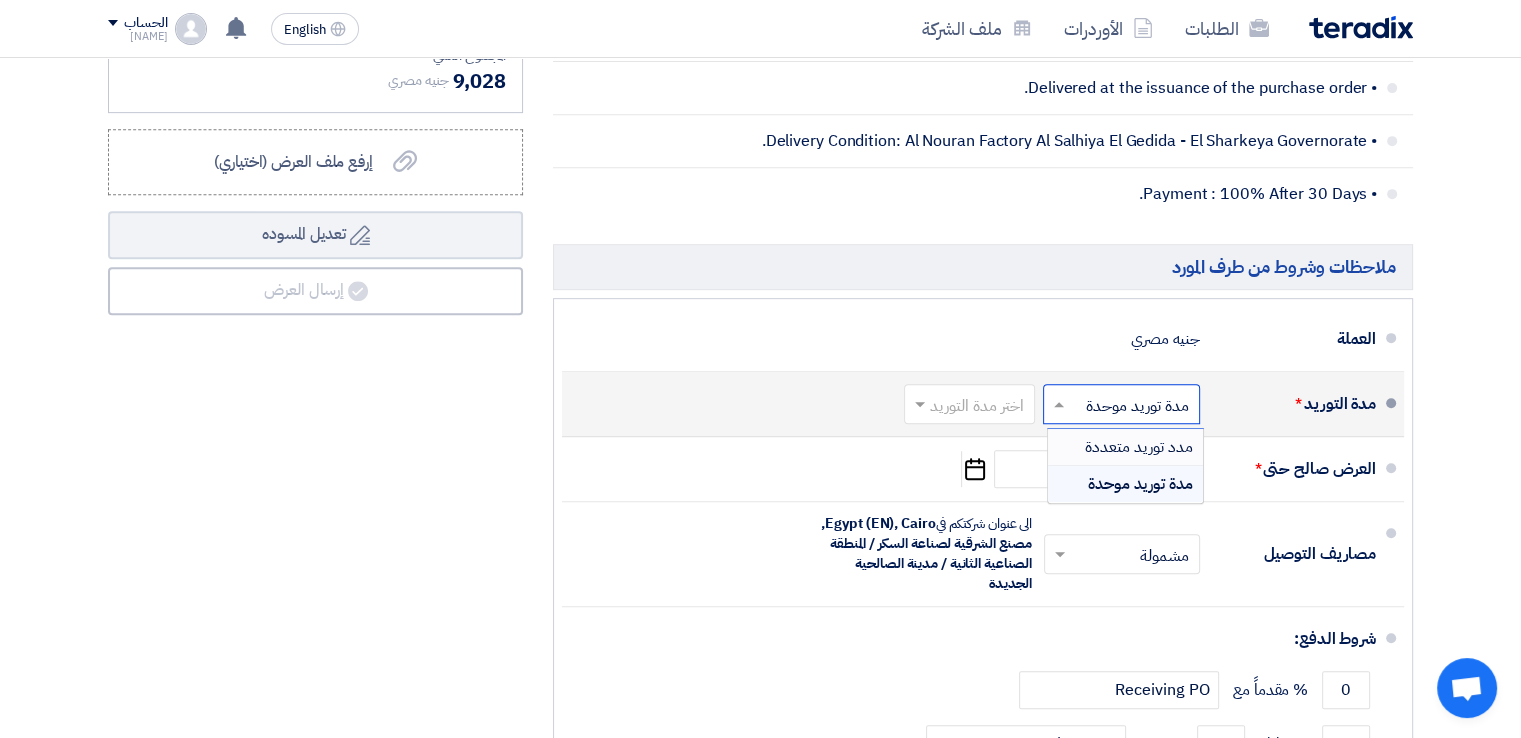 click 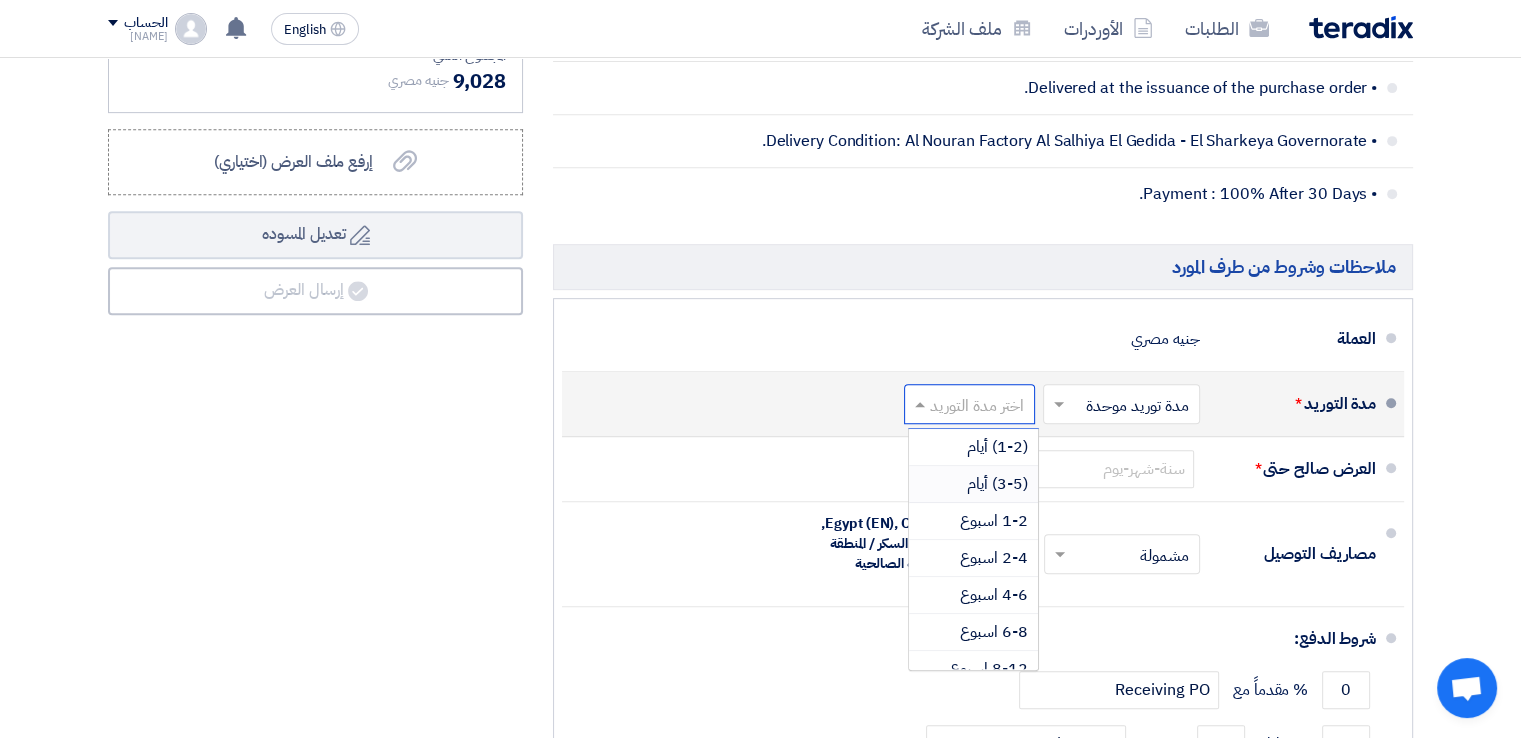 click on "(3-5) أيام" at bounding box center [997, 484] 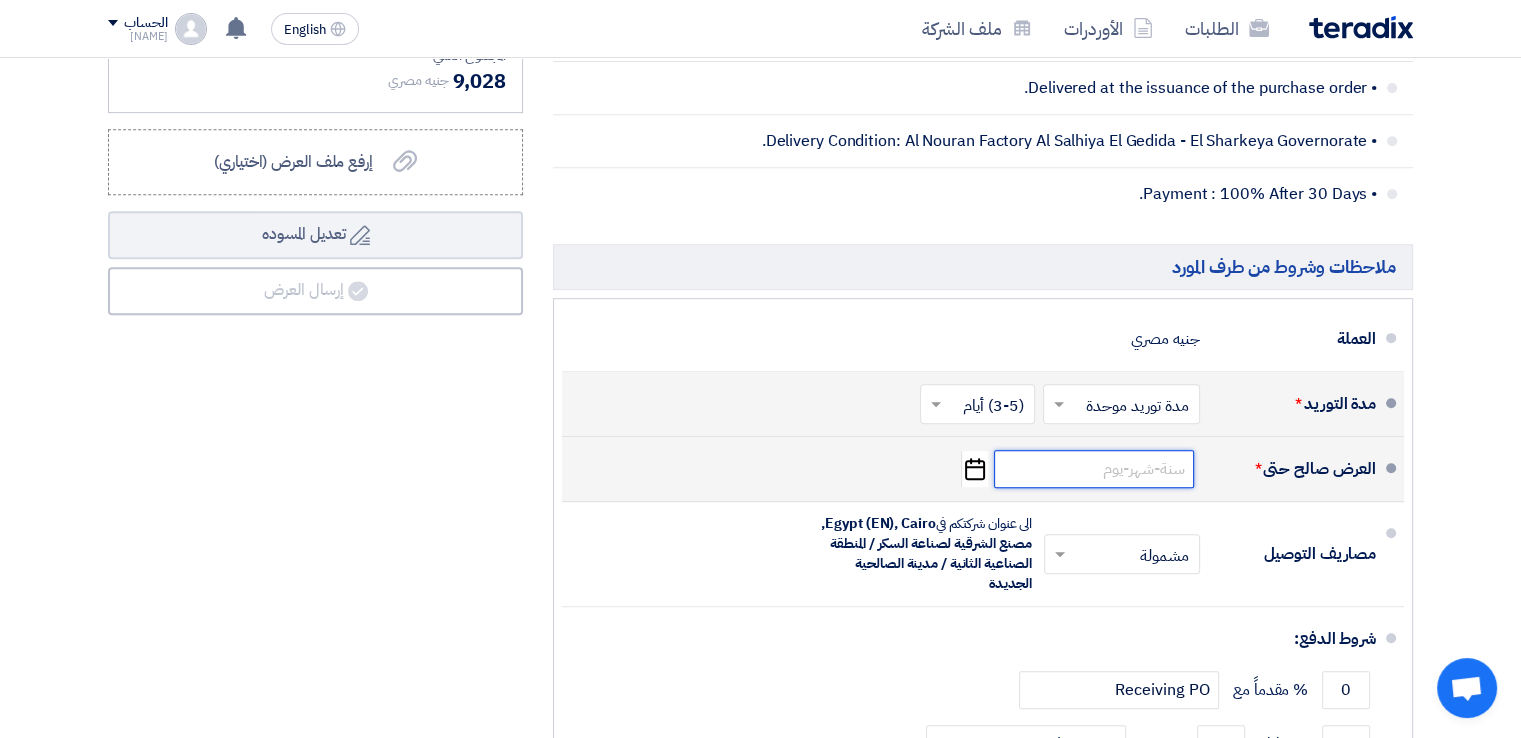 click 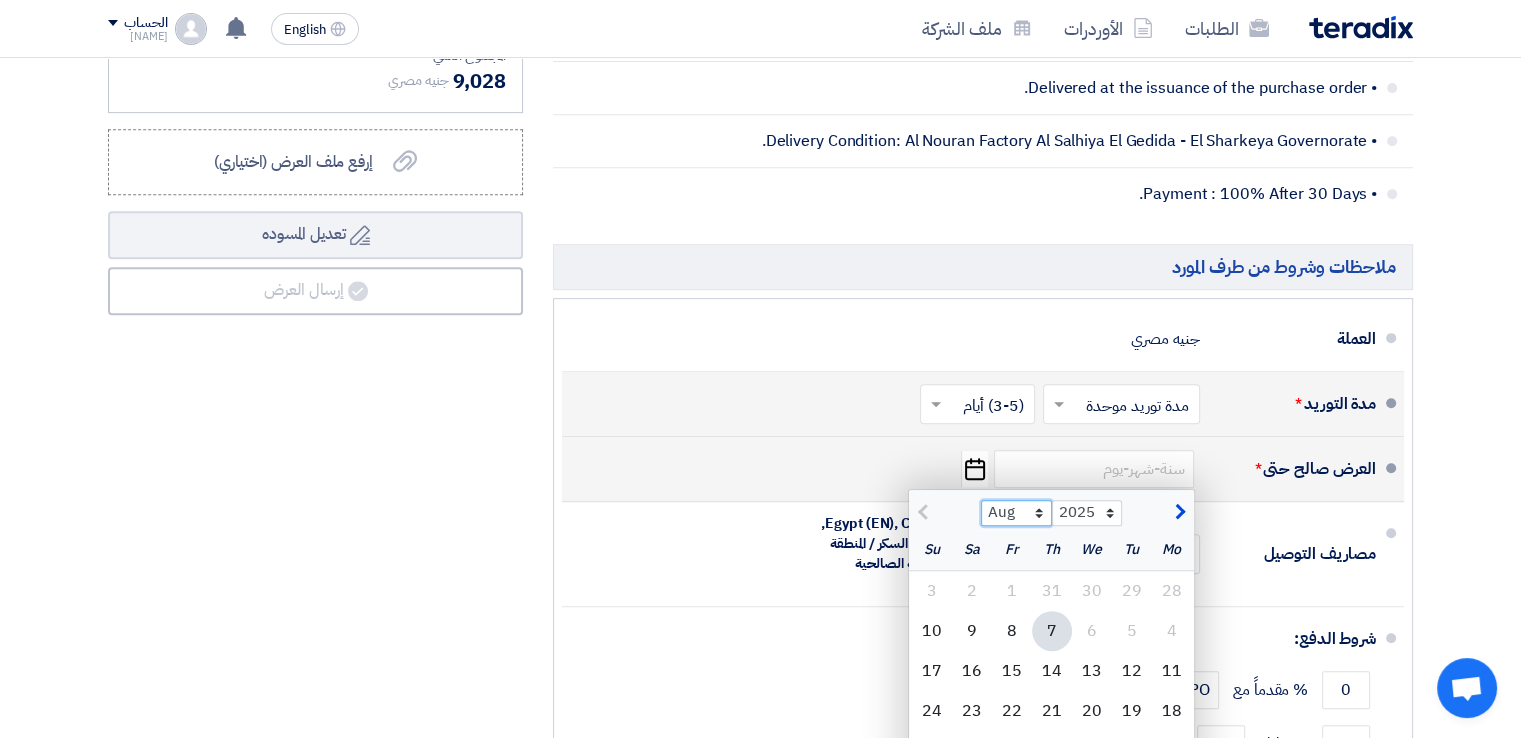 click on "Aug Sep Oct Nov Dec" 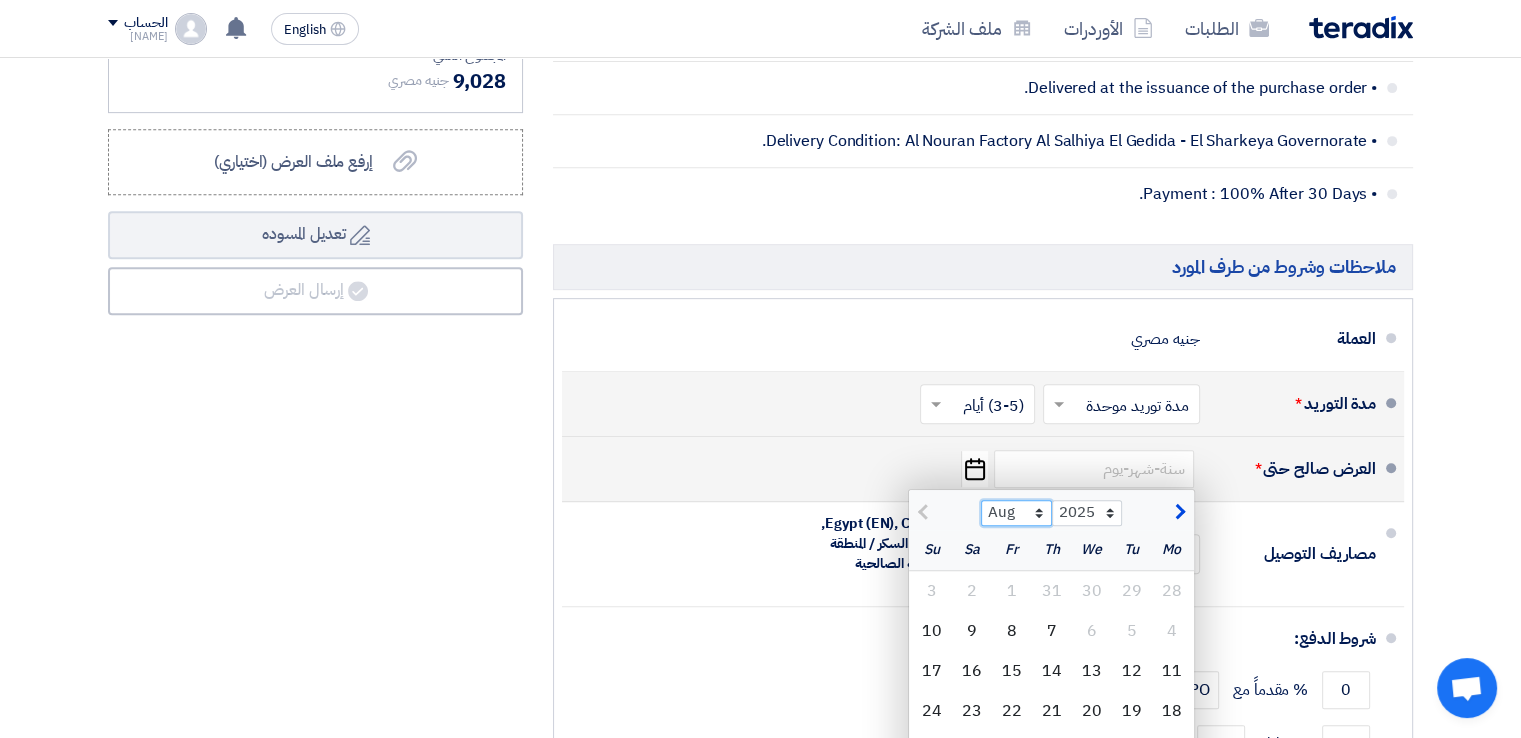 select on "9" 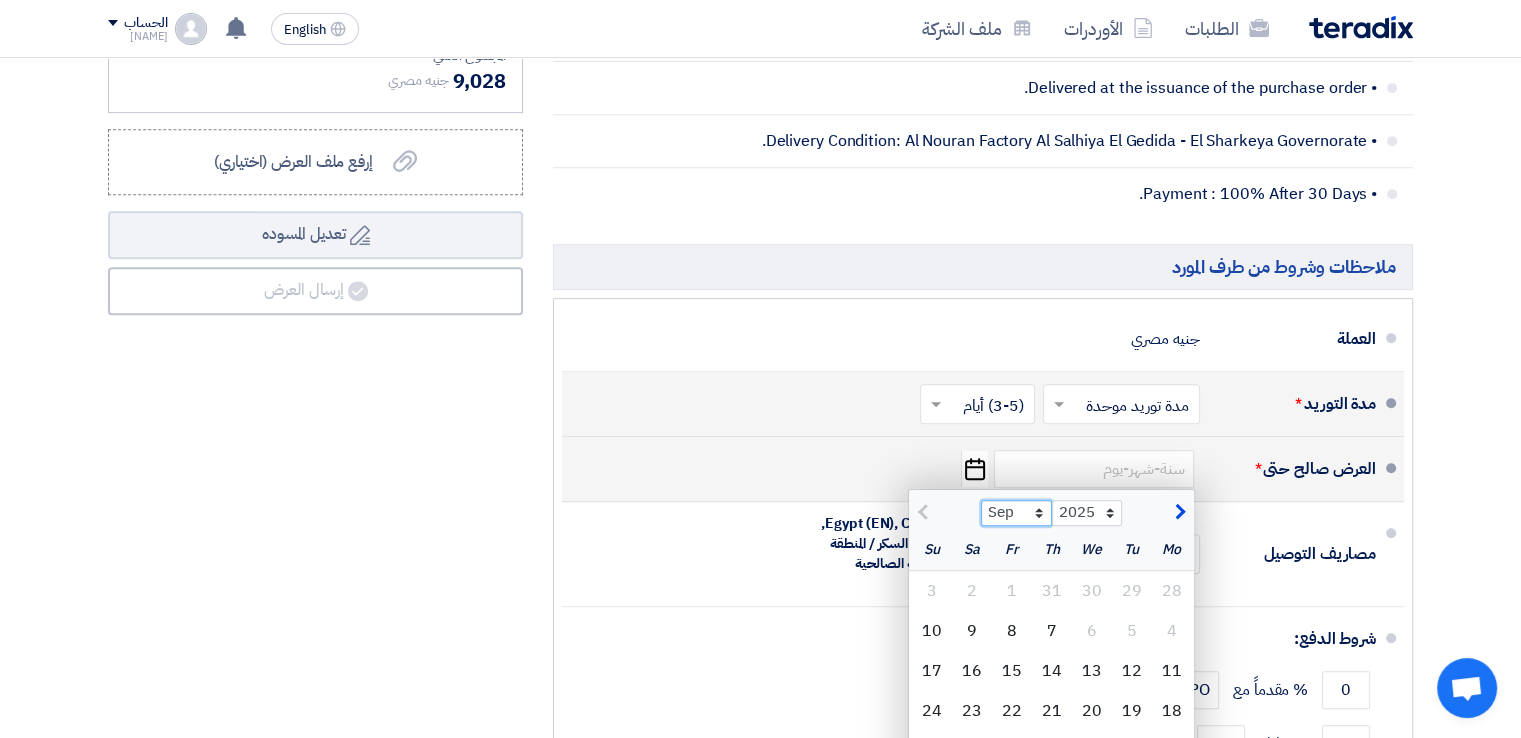 click on "Aug Sep Oct Nov Dec" 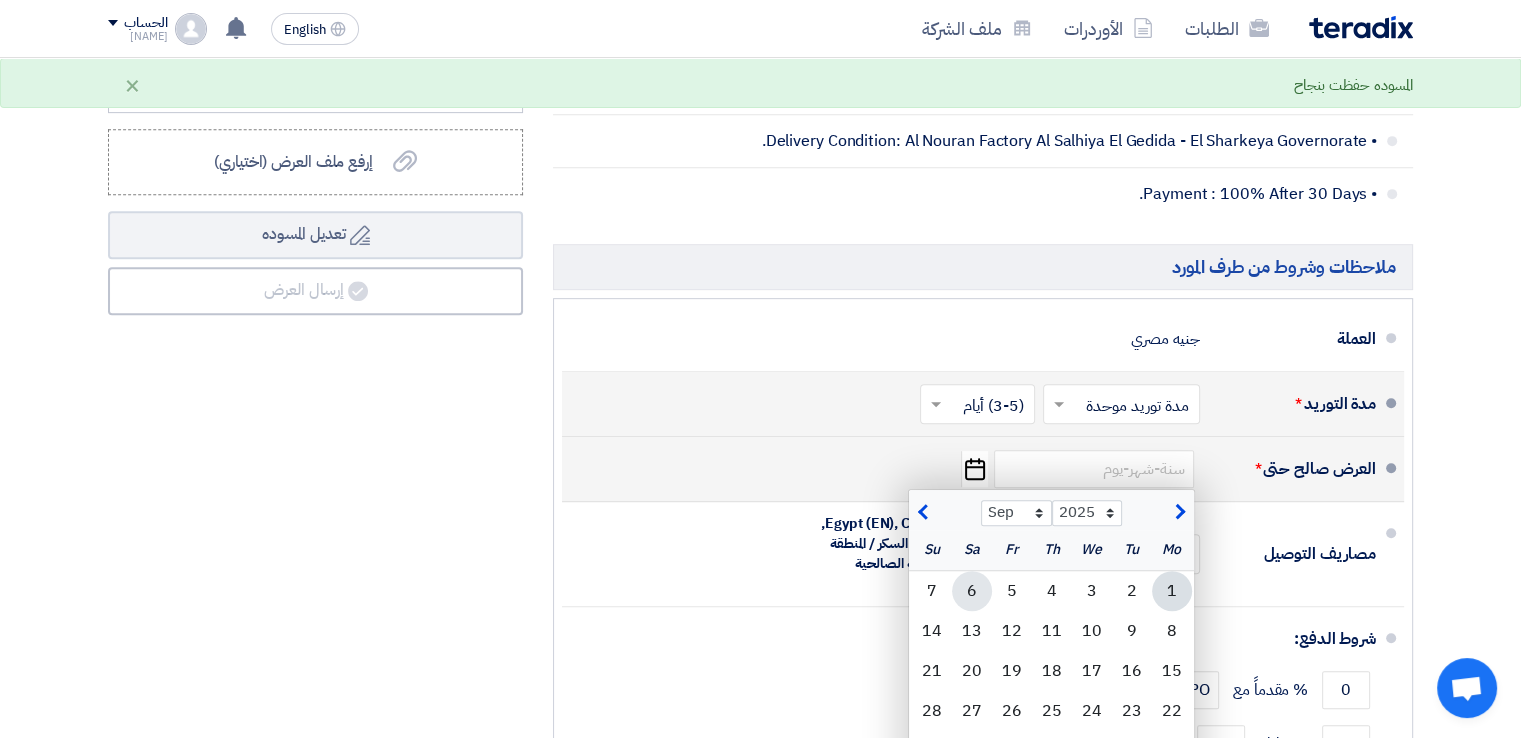 click on "6" 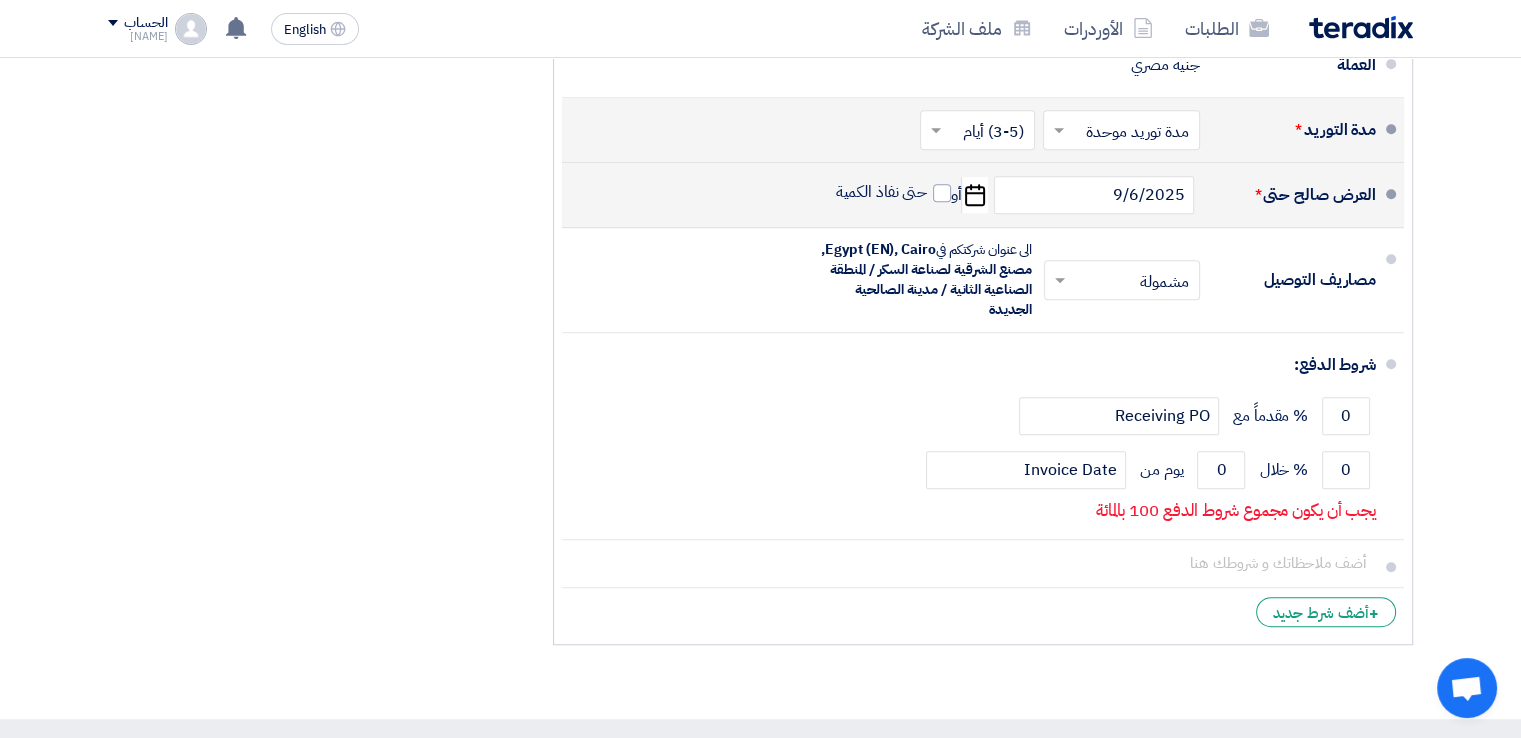 scroll, scrollTop: 1120, scrollLeft: 0, axis: vertical 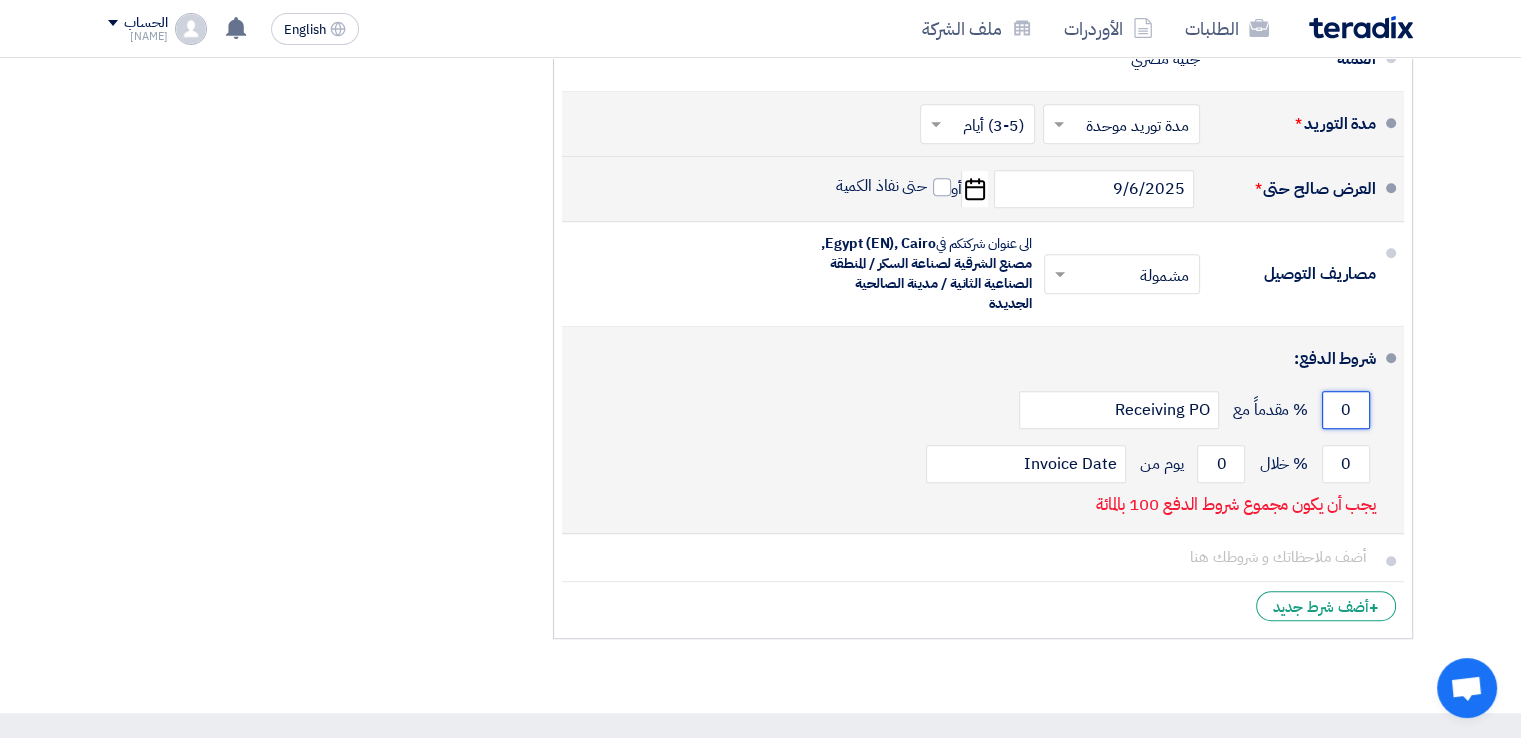 click on "0" 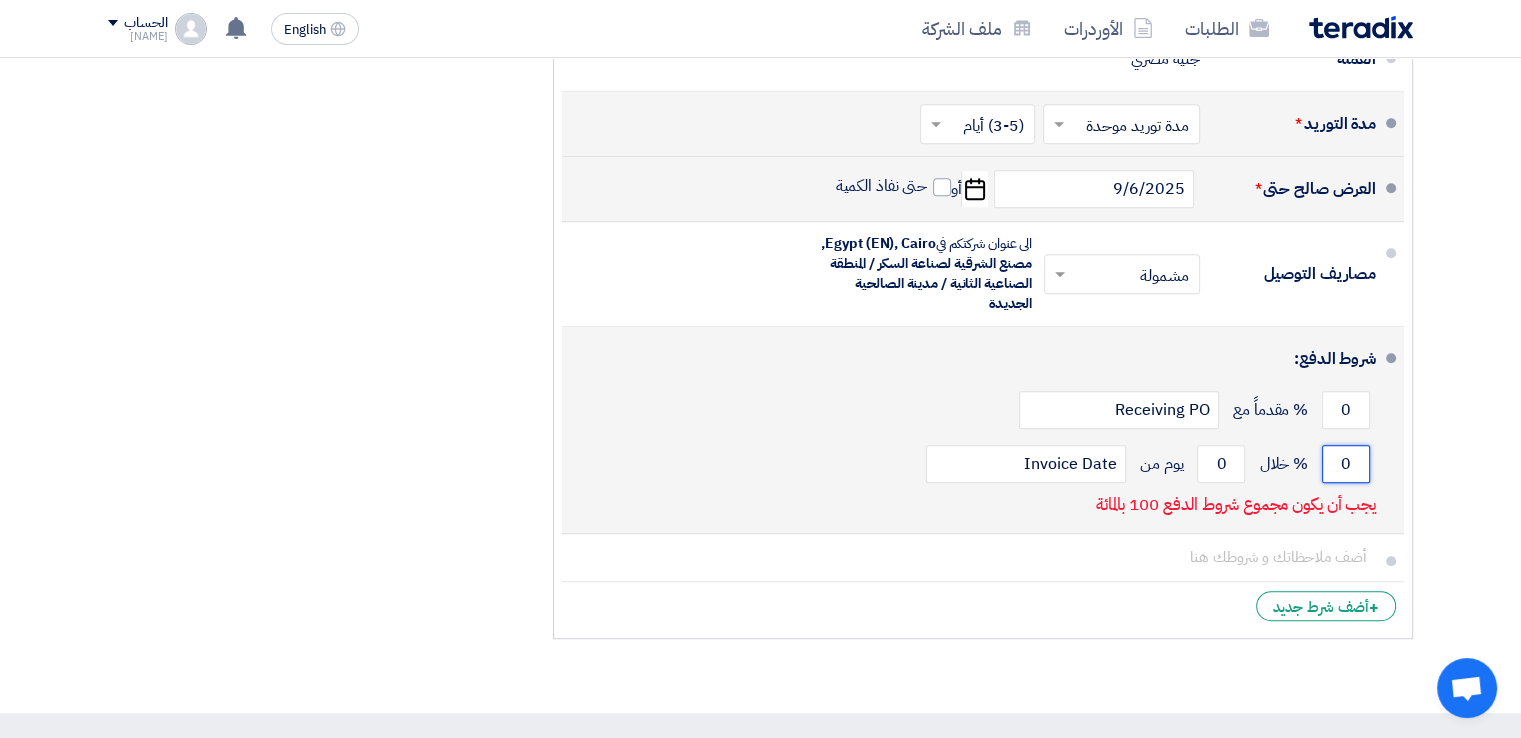 click on "0" 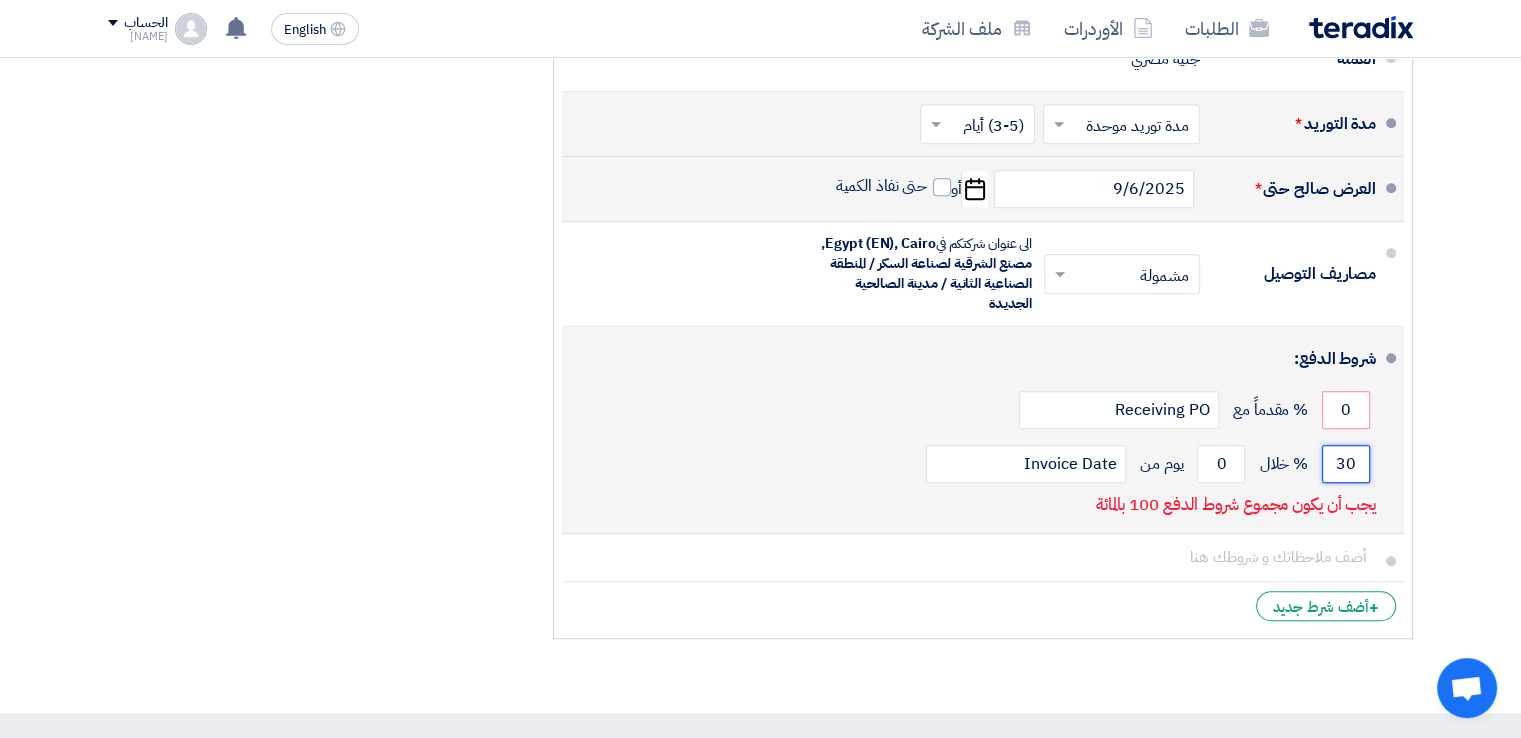 type on "3" 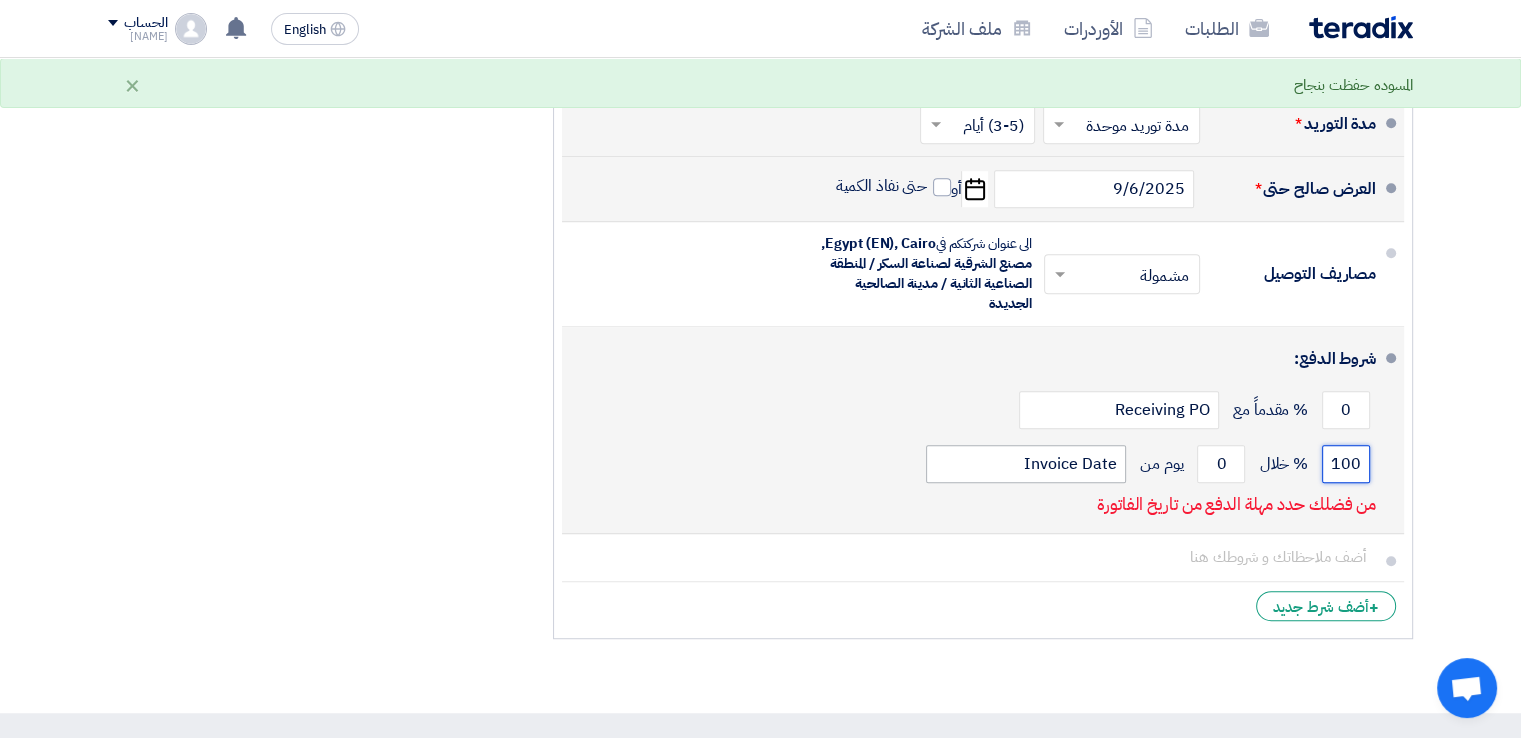 type on "100" 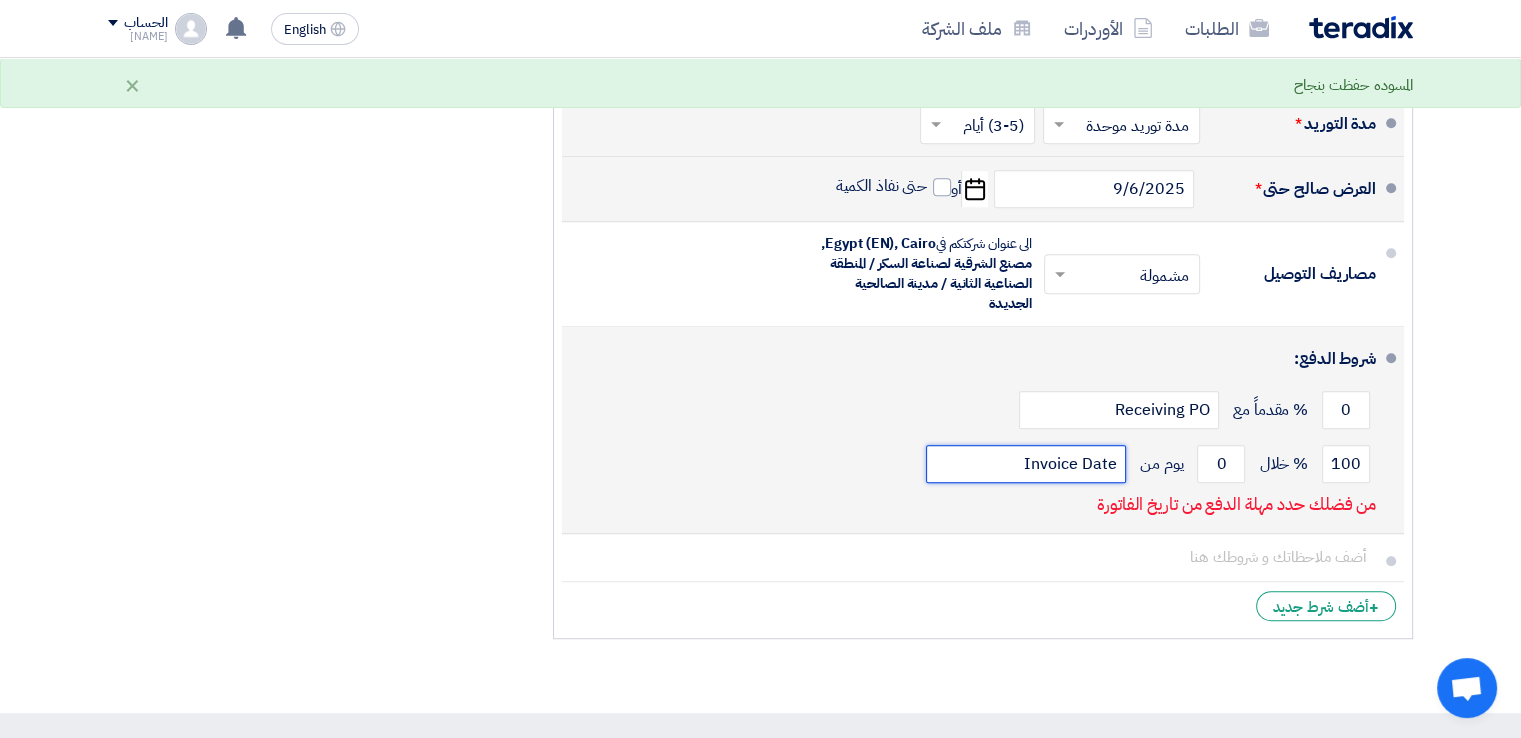 click on "Invoice Date" 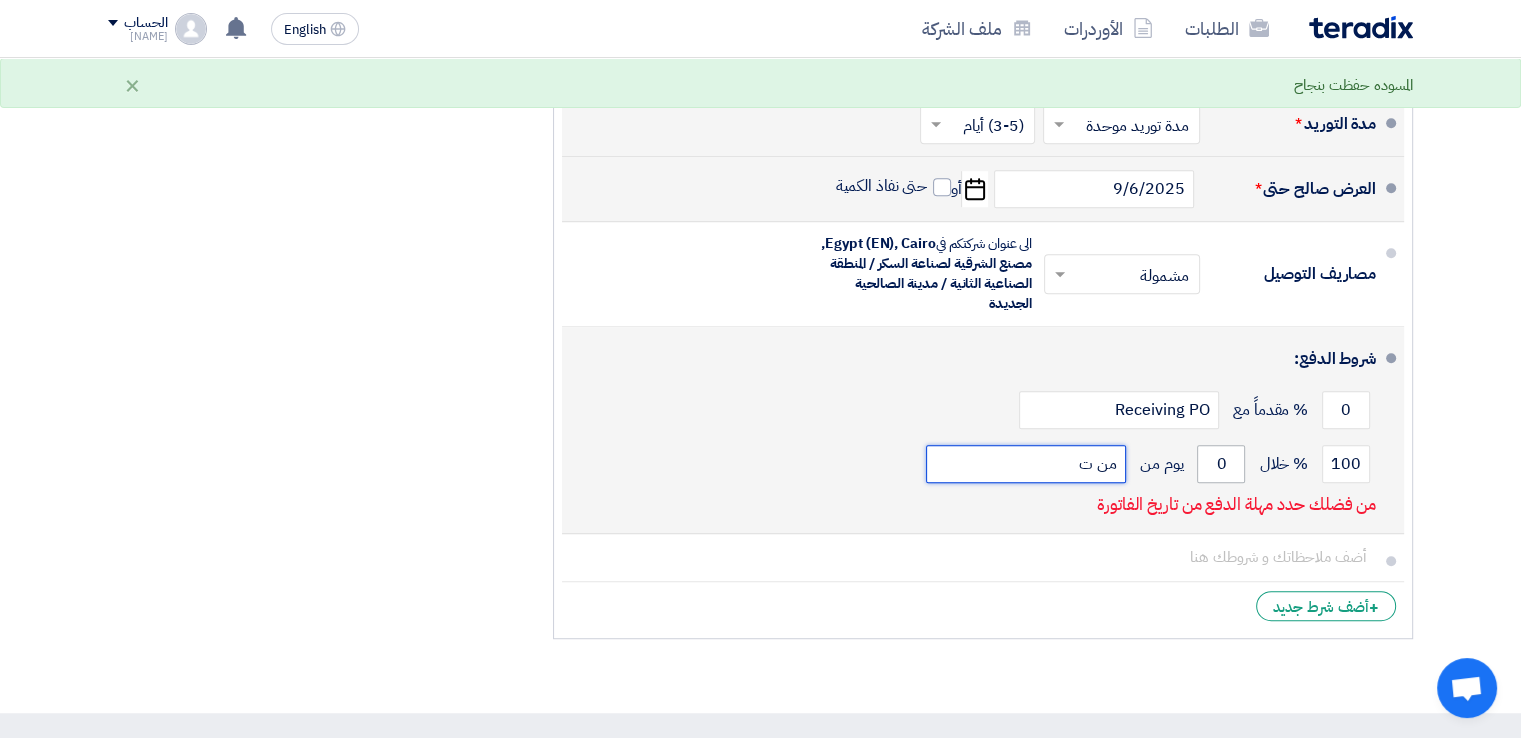 type on "من ت" 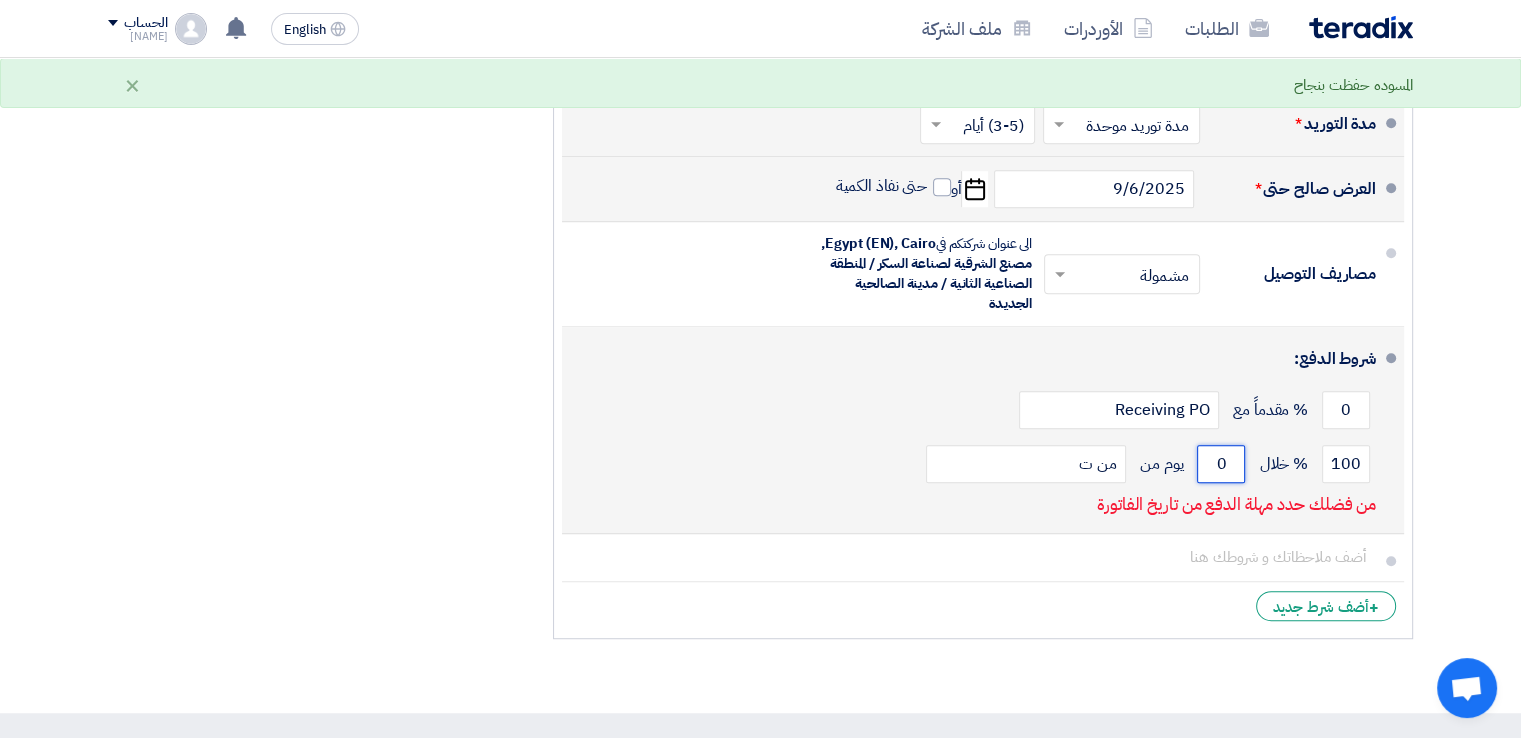 click on "0" 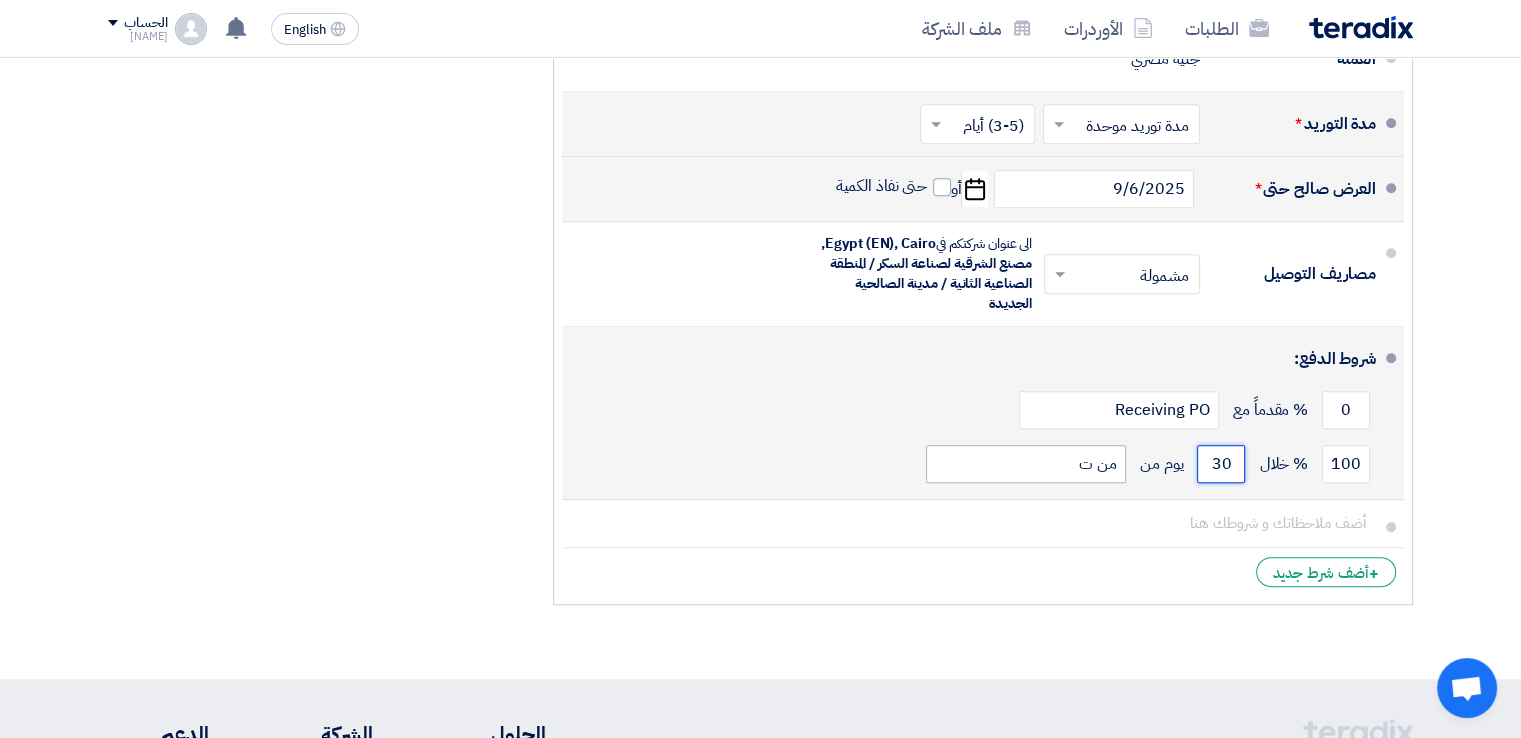 type on "30" 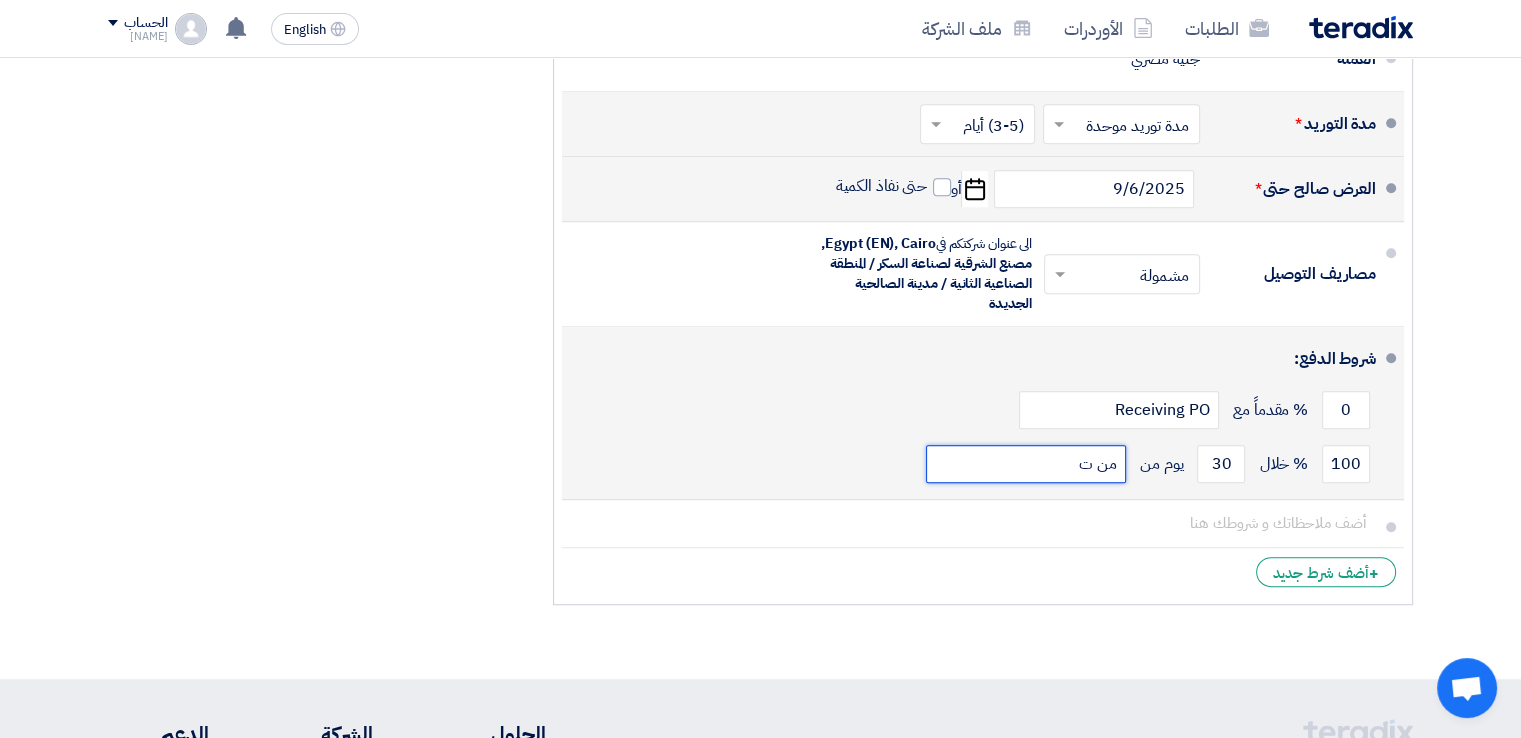 click on "من ت" 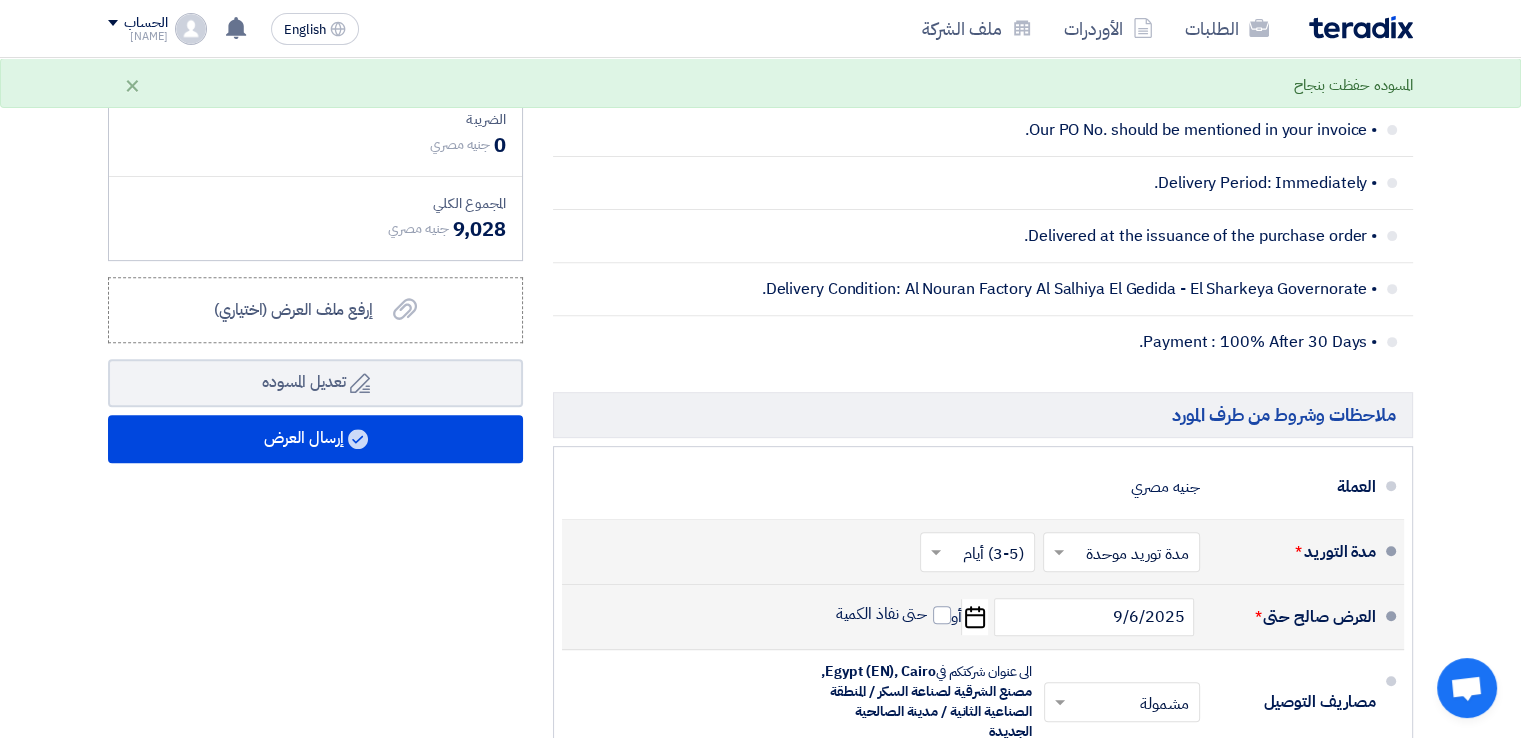 scroll, scrollTop: 855, scrollLeft: 0, axis: vertical 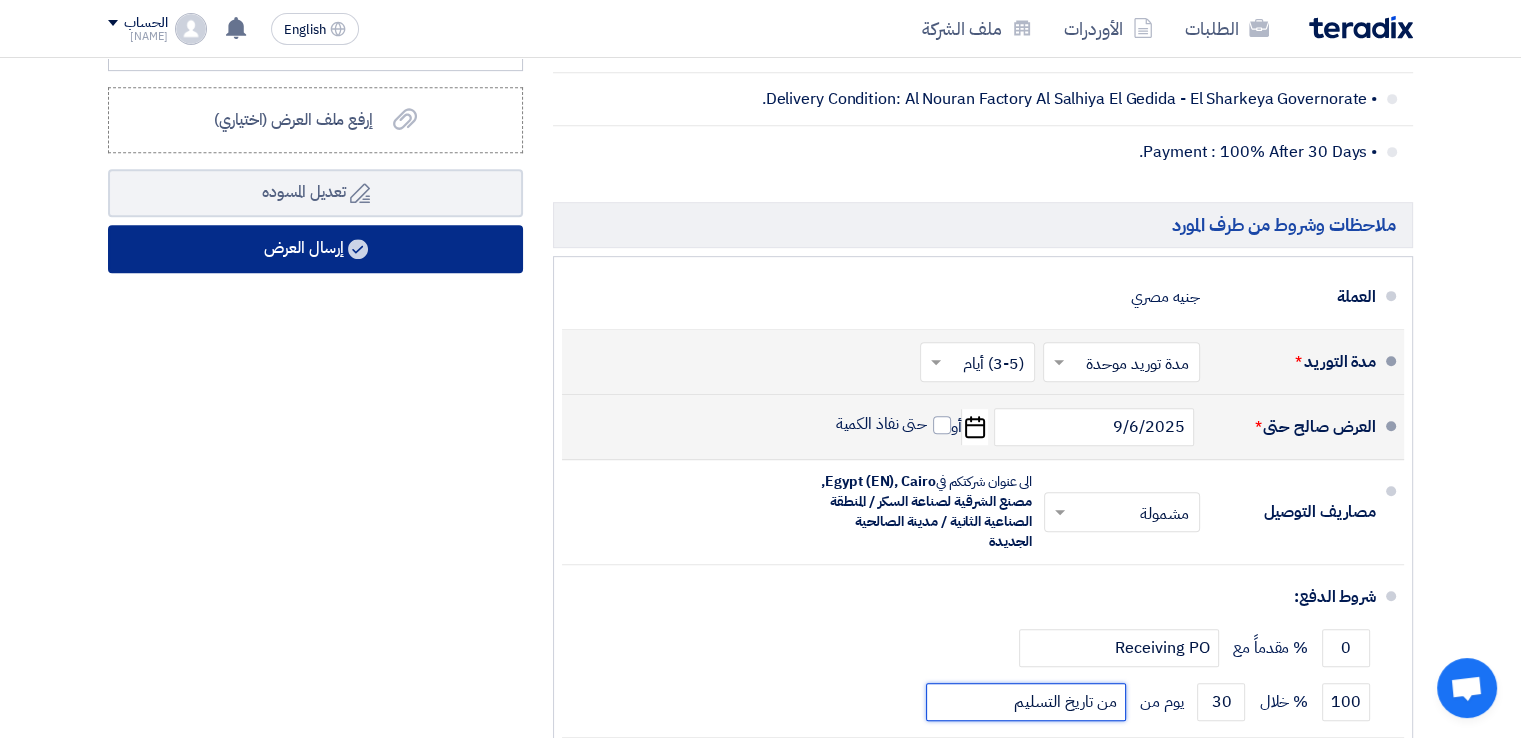type on "من تاريخ التسليم" 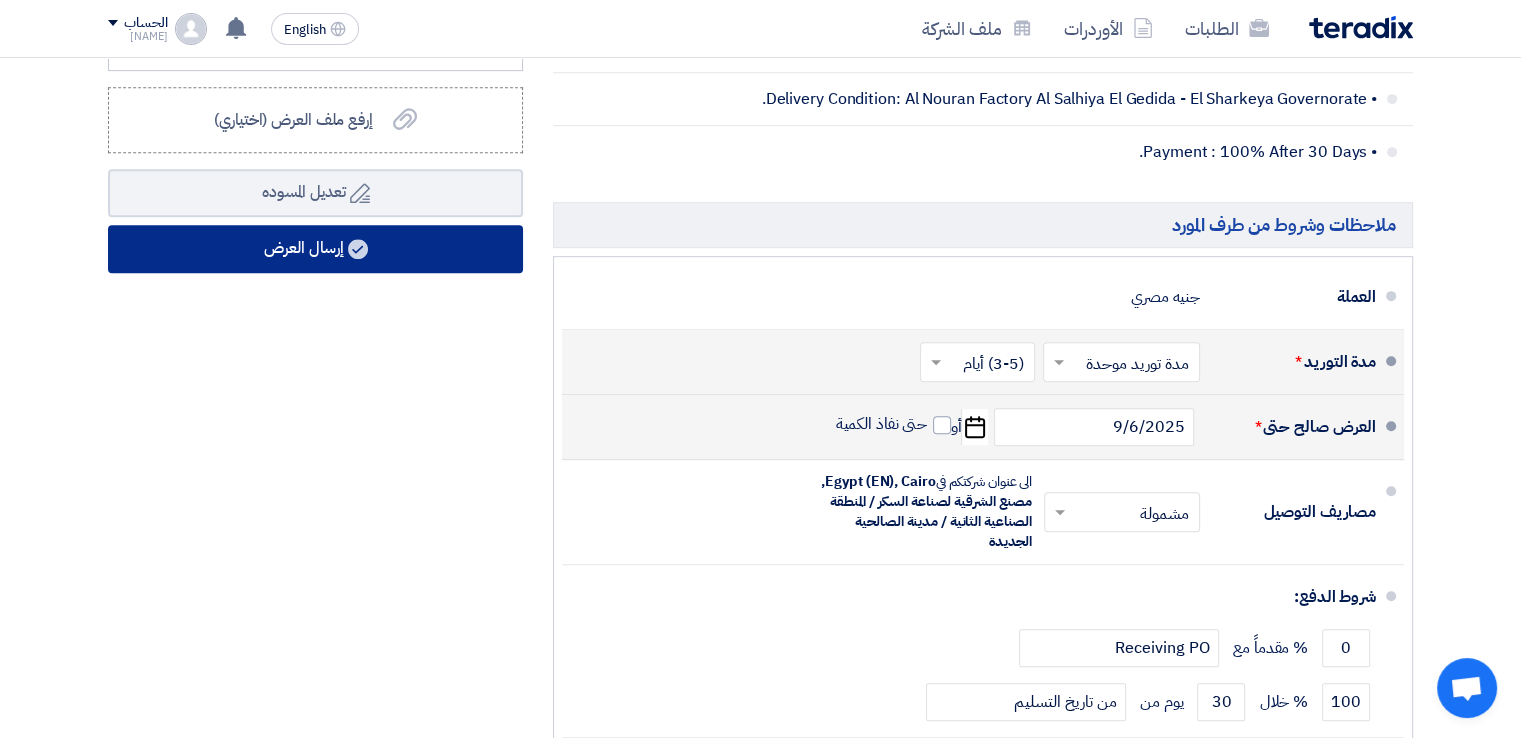 click on "إرسال العرض" 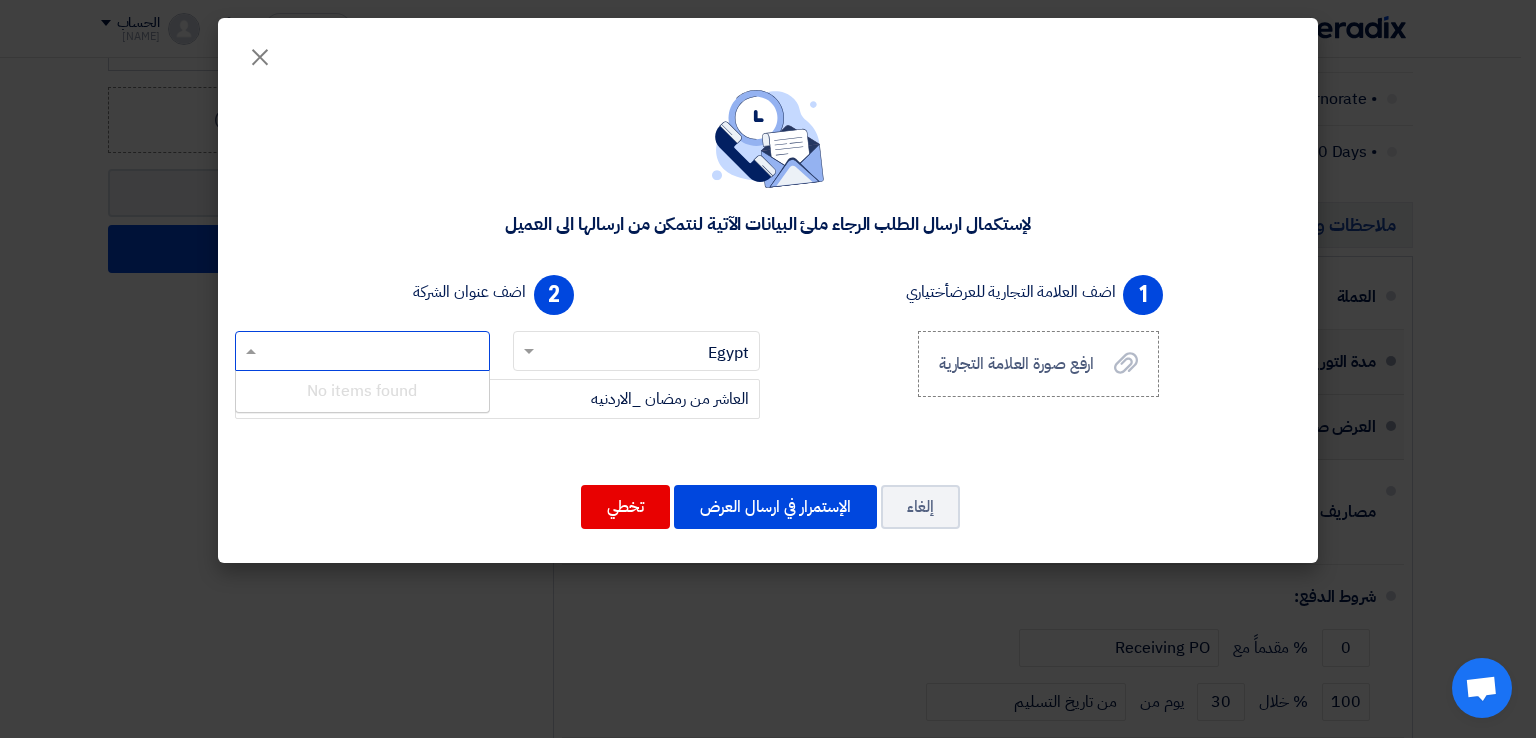 click 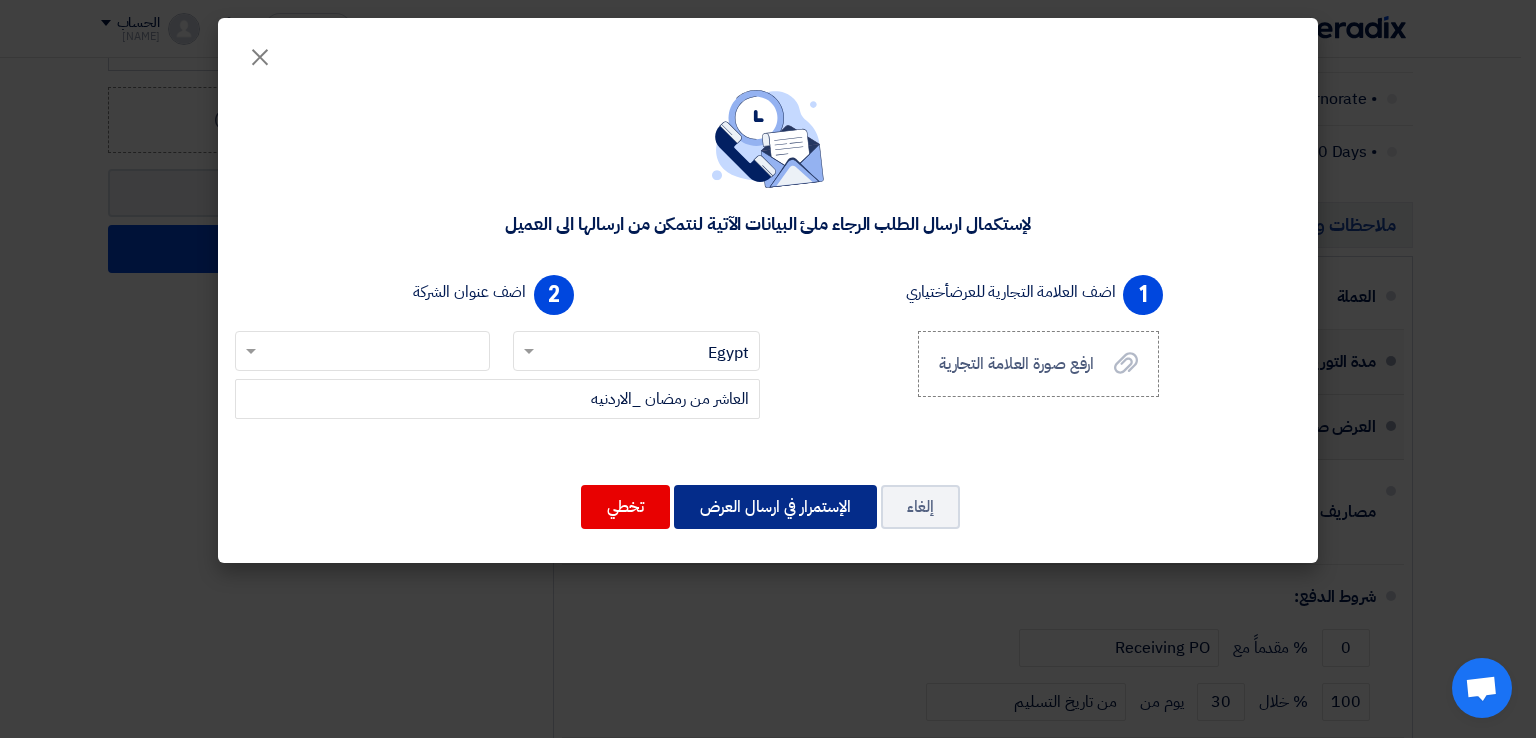 click on "الإستمرار في ارسال العرض" 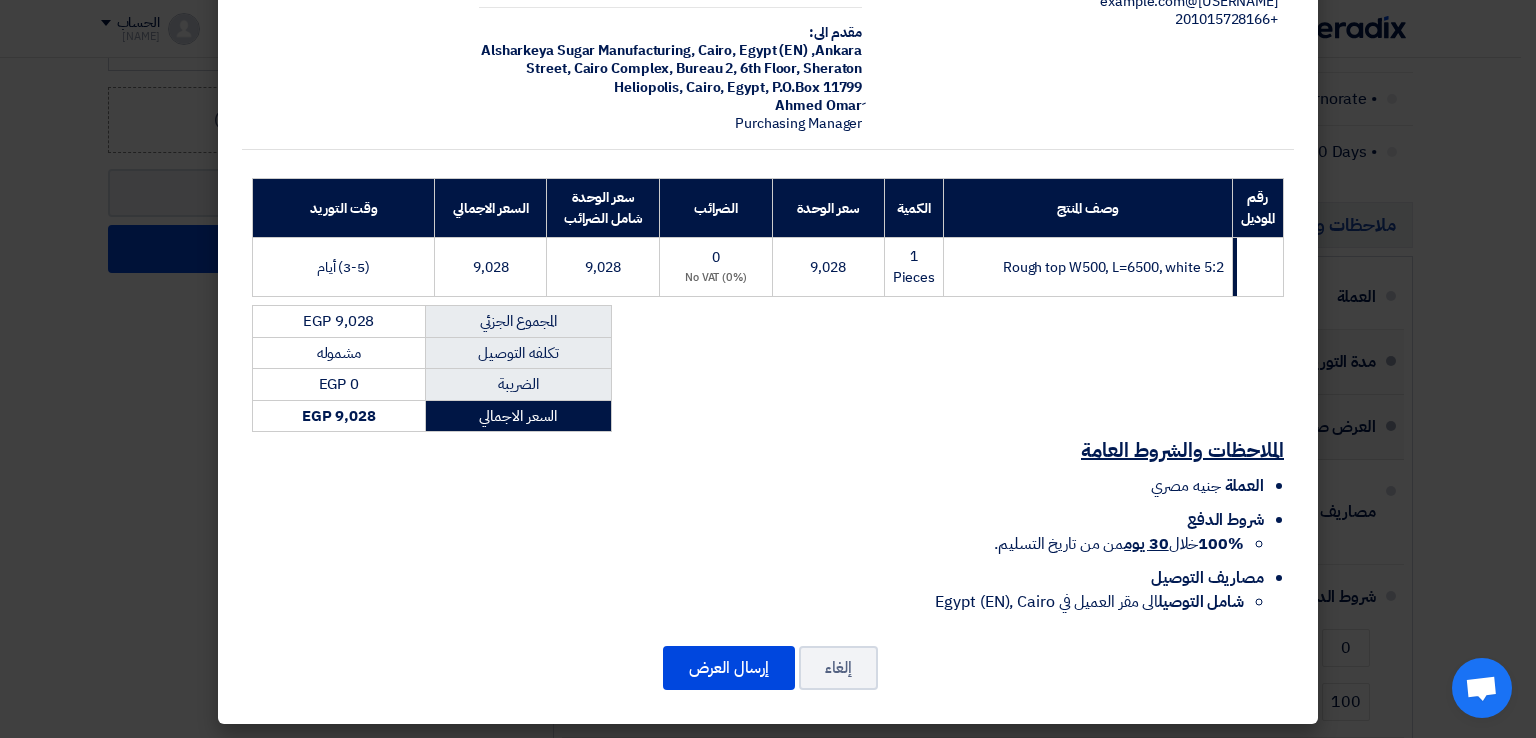 scroll, scrollTop: 161, scrollLeft: 0, axis: vertical 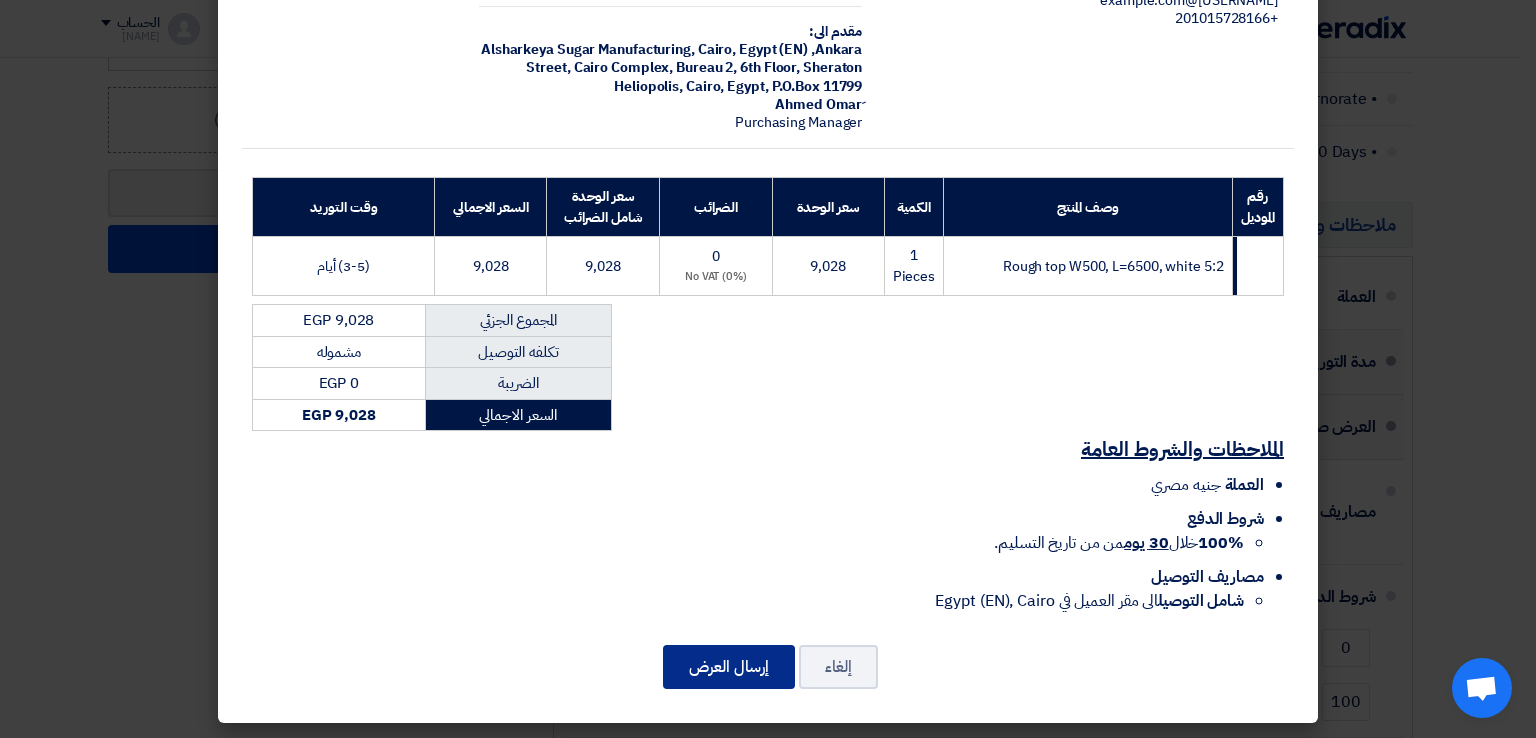 click on "إرسال العرض" 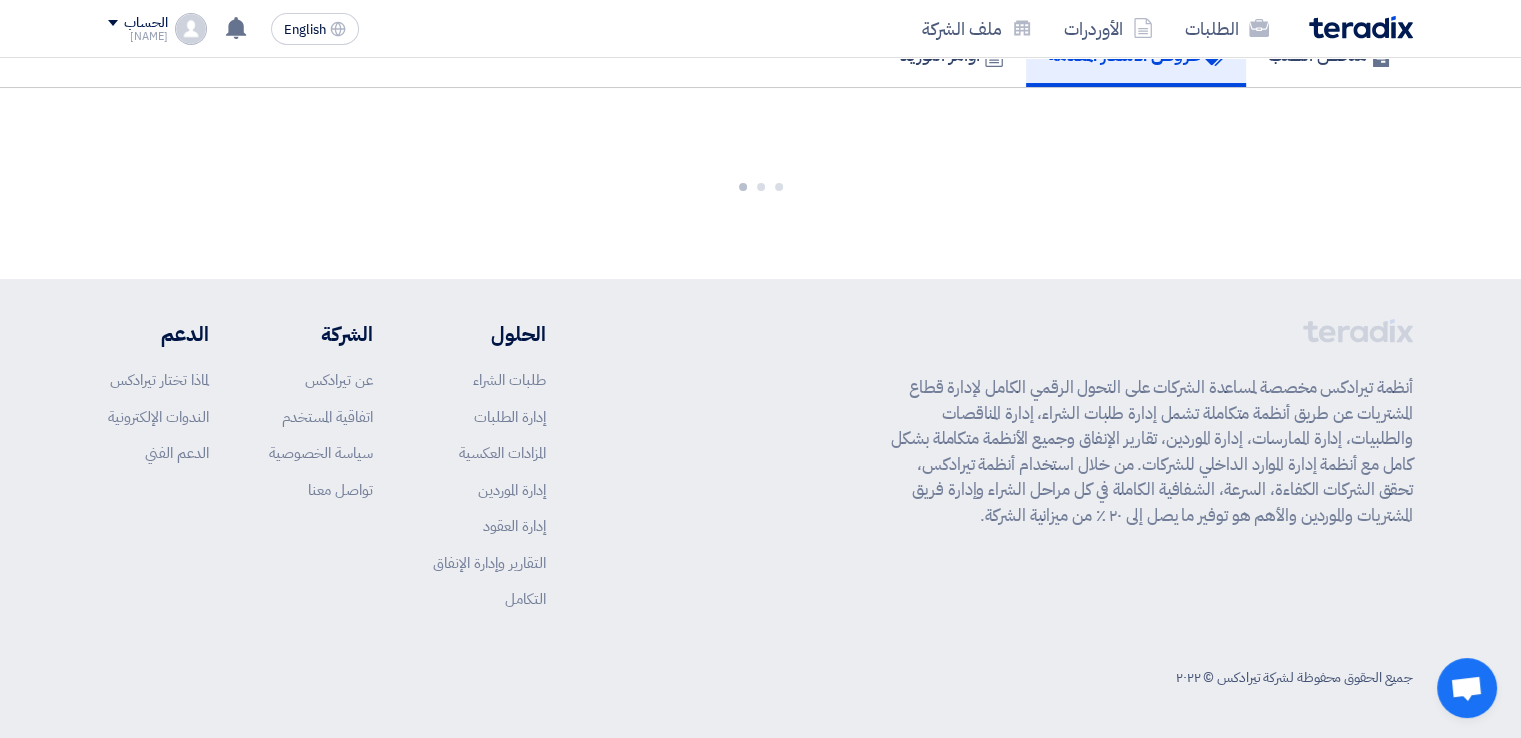 scroll, scrollTop: 1056, scrollLeft: 0, axis: vertical 